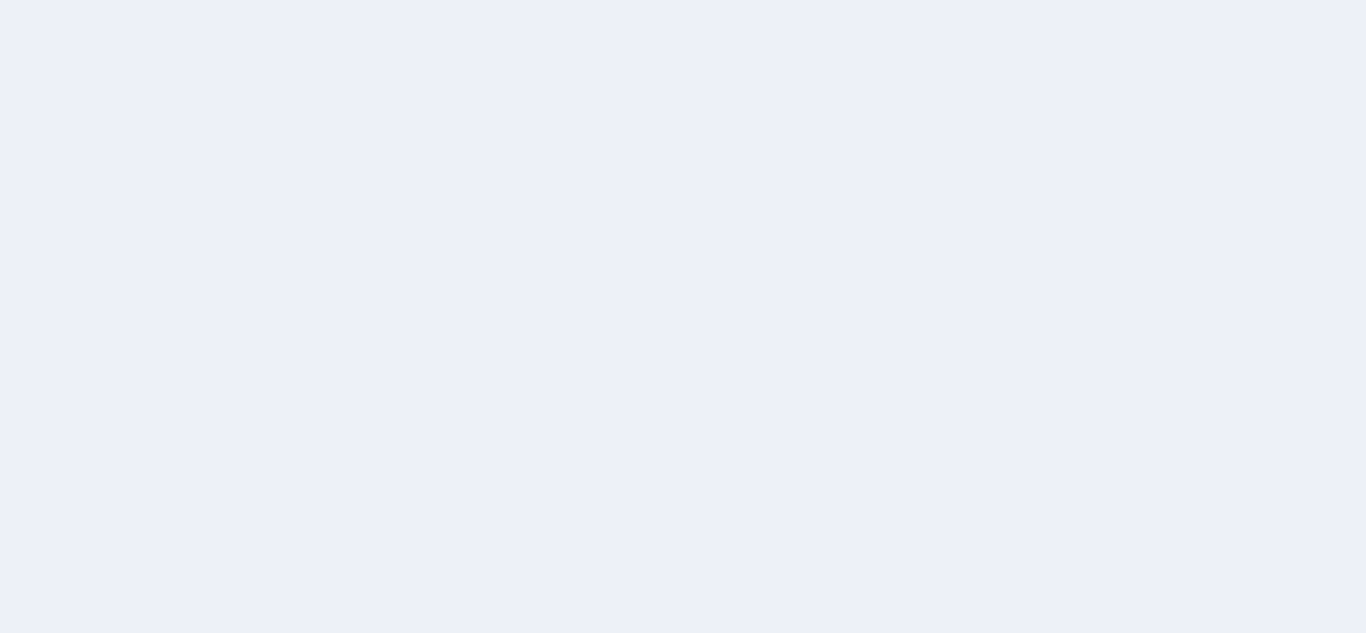 scroll, scrollTop: 0, scrollLeft: 0, axis: both 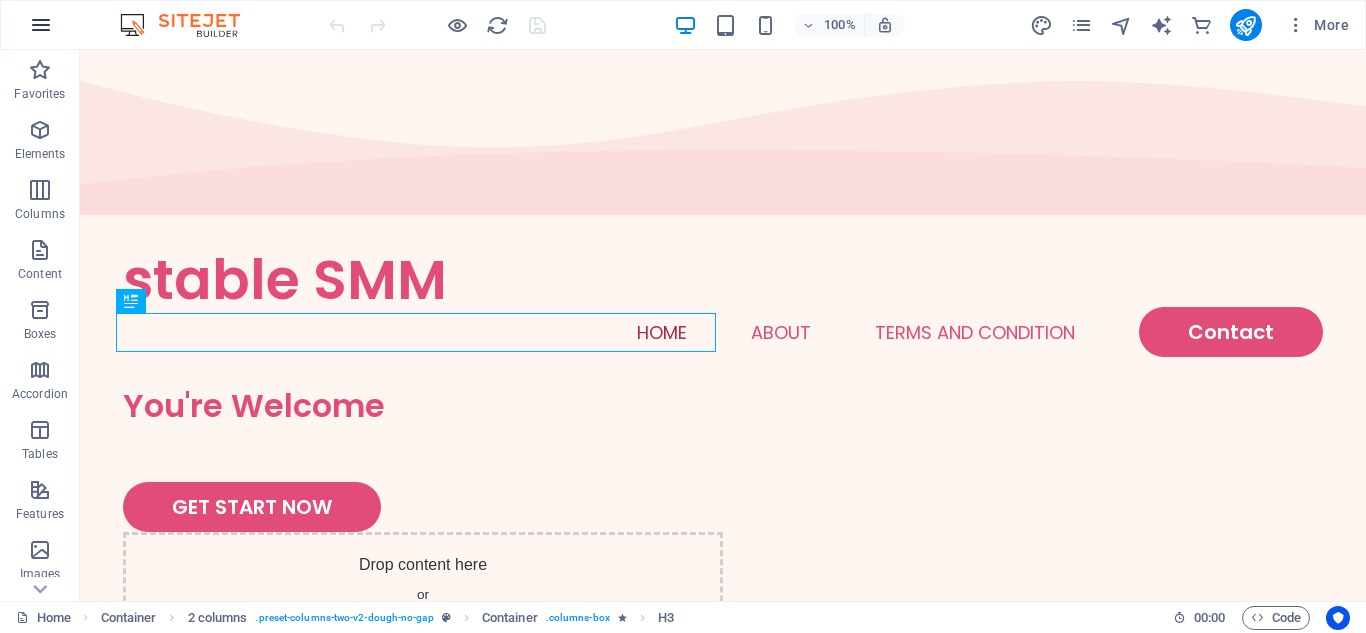 click at bounding box center (41, 25) 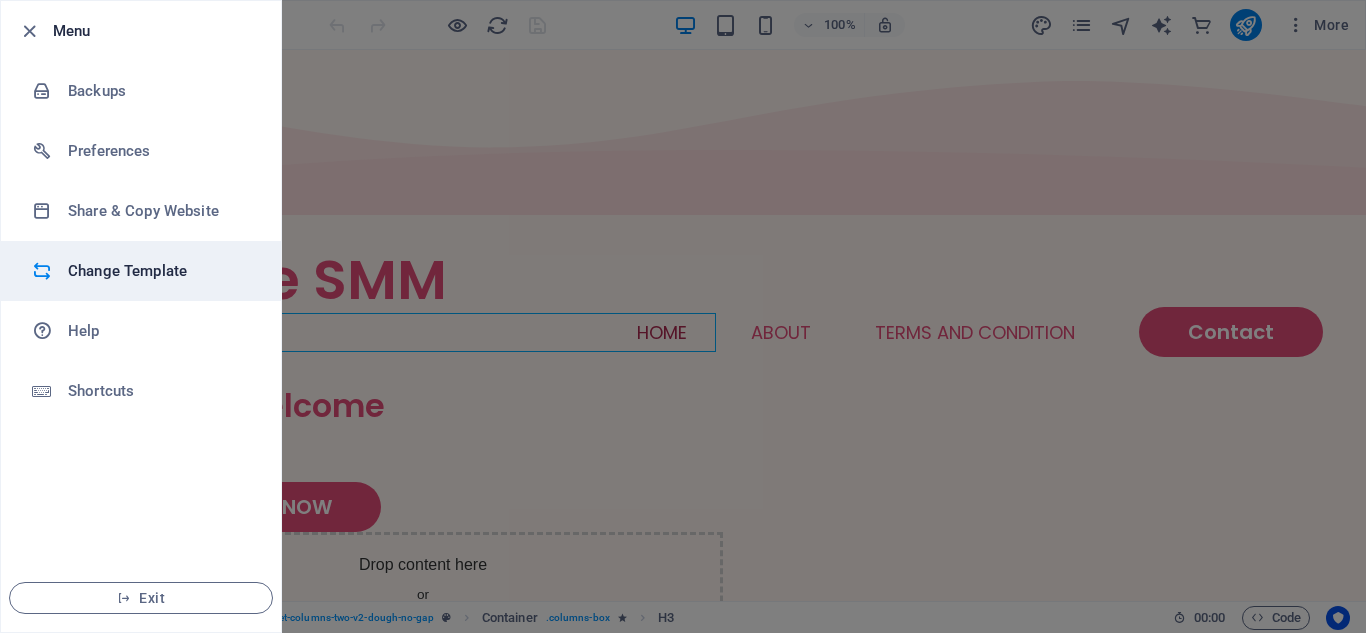 click on "Change Template" at bounding box center (141, 271) 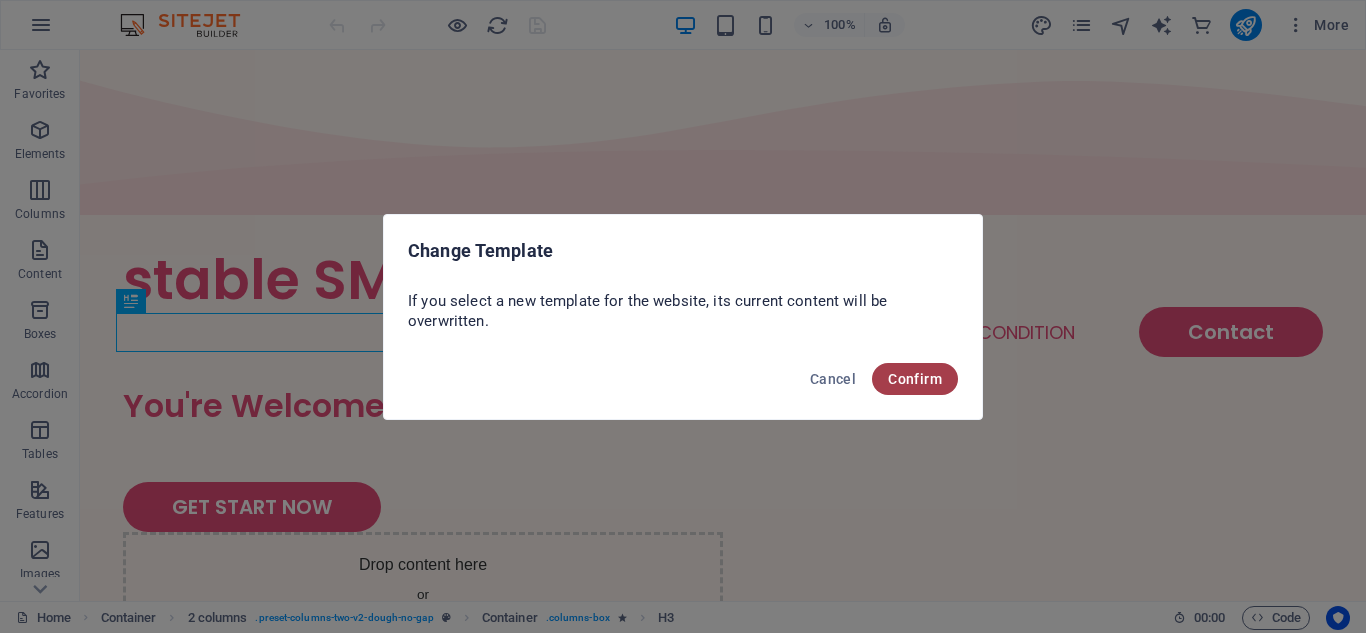 click on "Confirm" at bounding box center [915, 379] 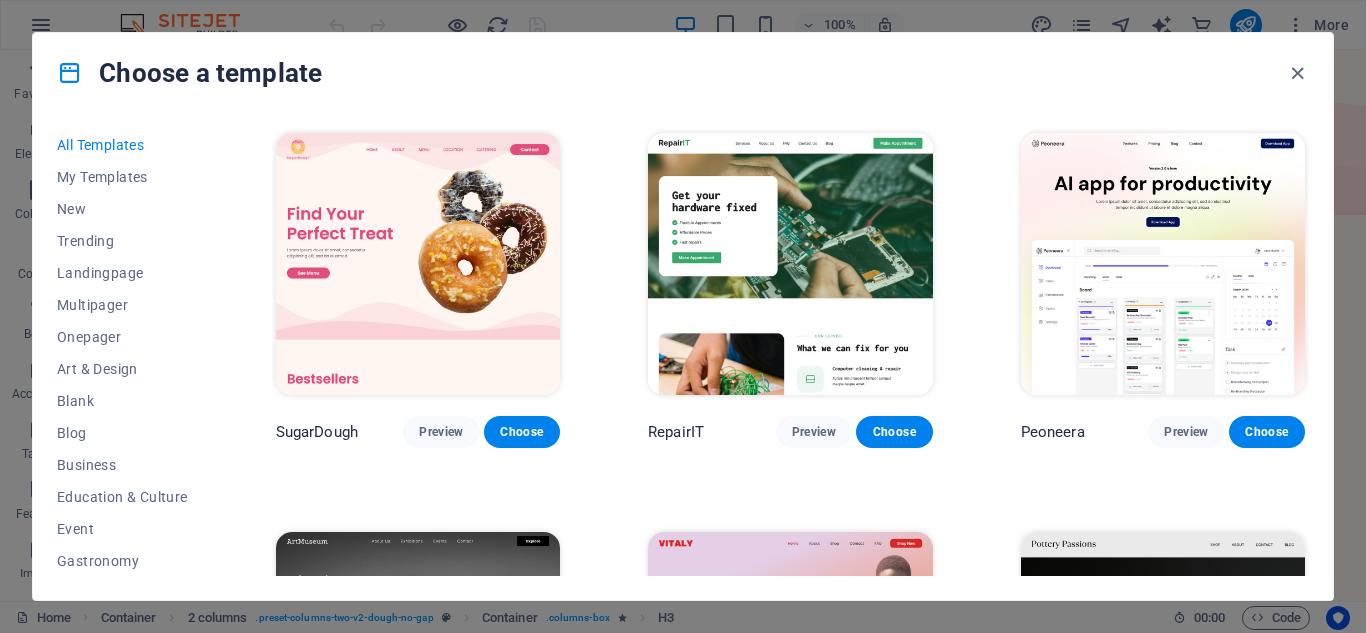 scroll, scrollTop: 409, scrollLeft: 0, axis: vertical 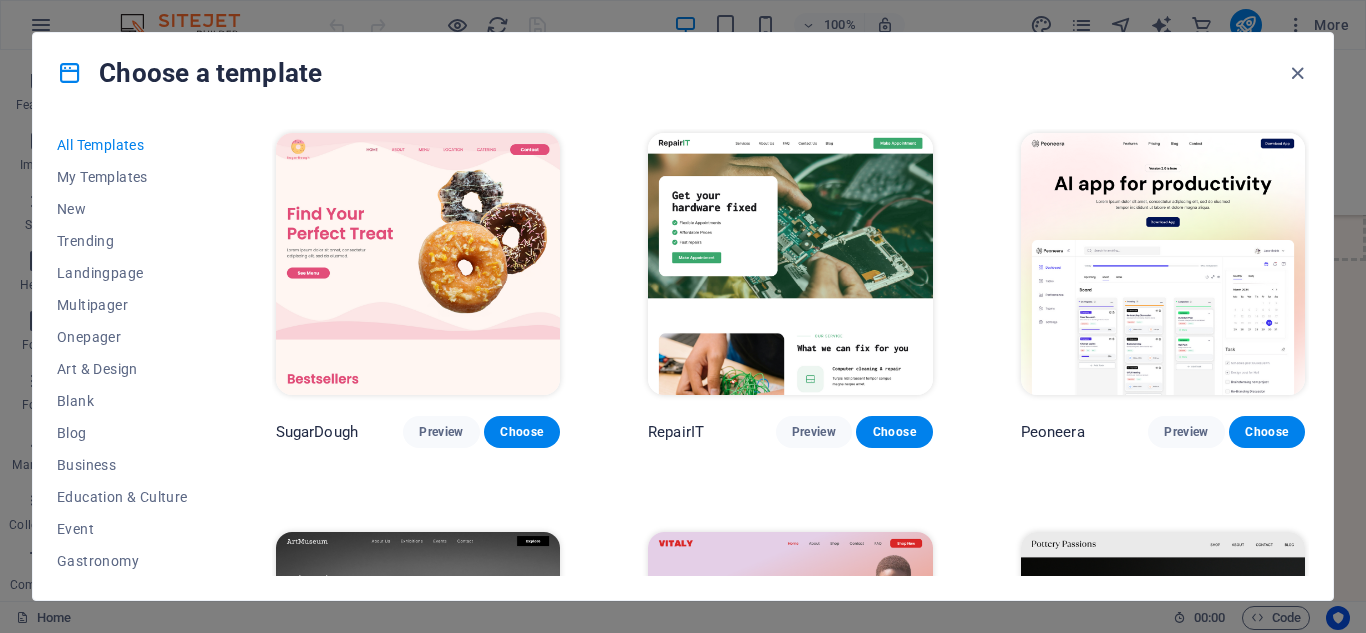 click on "All Templates My Templates New Trending Landingpage Multipager Onepager Art & Design Blank Blog Business Education & Culture Event Gastronomy Health IT & Media Legal & Finance Non-Profit Performance Portfolio Services Shop Sports & Beauty Trades Travel Wireframe SugarDough Preview Choose RepairIT Preview Choose Peoneera Preview Choose Art Museum Preview Choose Vitaly Preview Choose Pottery Passions Preview Choose Home Decor Preview Choose Toyland Preview Choose Pet Shop Preview Choose Wonder Planner Preview Choose Transportable Preview Choose S&L Preview Choose WePaint Preview Choose Eco-Con Preview Choose MeetUp Preview Choose Help & Care Preview Choose Podcaster Preview Choose Academix Preview Choose BIG Barber Shop Preview Choose Health & Food Preview Choose UrbanNest Interiors Preview Choose Green Change Preview Choose The Beauty Temple Preview Choose WeTrain Preview Choose Cleaner Preview Choose Johanna James Preview Choose Delicioso Preview Choose Dream Garden Preview Choose LumeDeAqua Preview Choose" at bounding box center [683, 356] 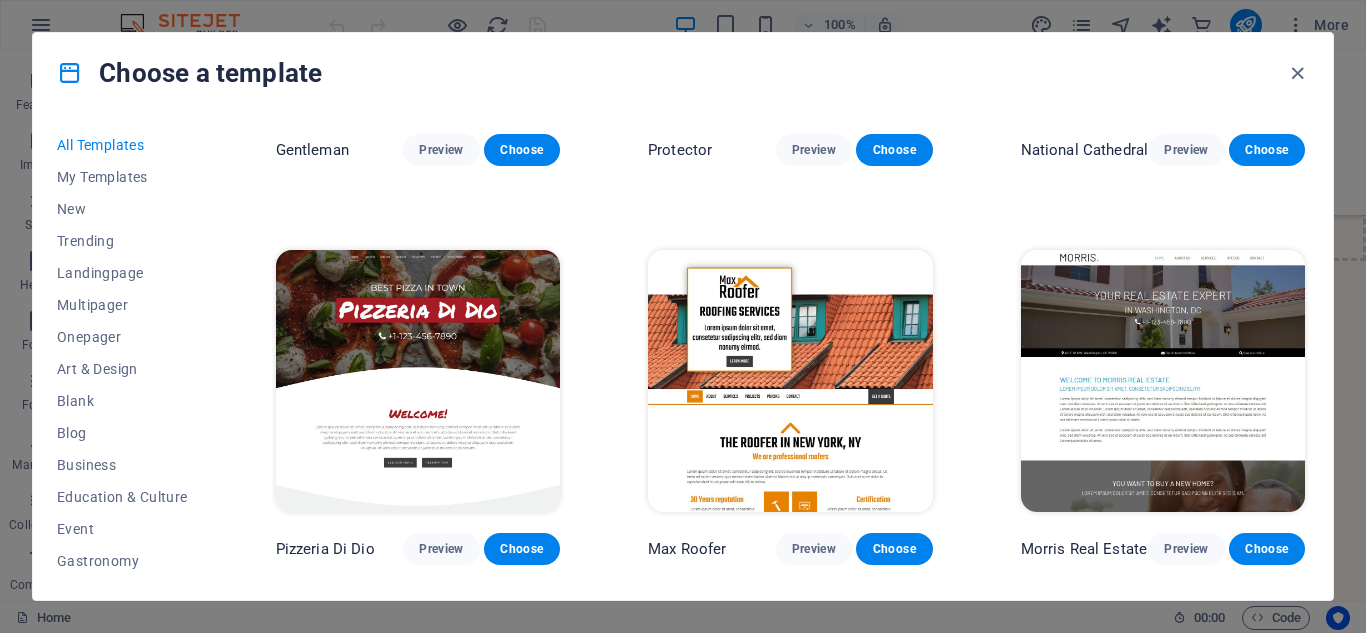 scroll, scrollTop: 9132, scrollLeft: 0, axis: vertical 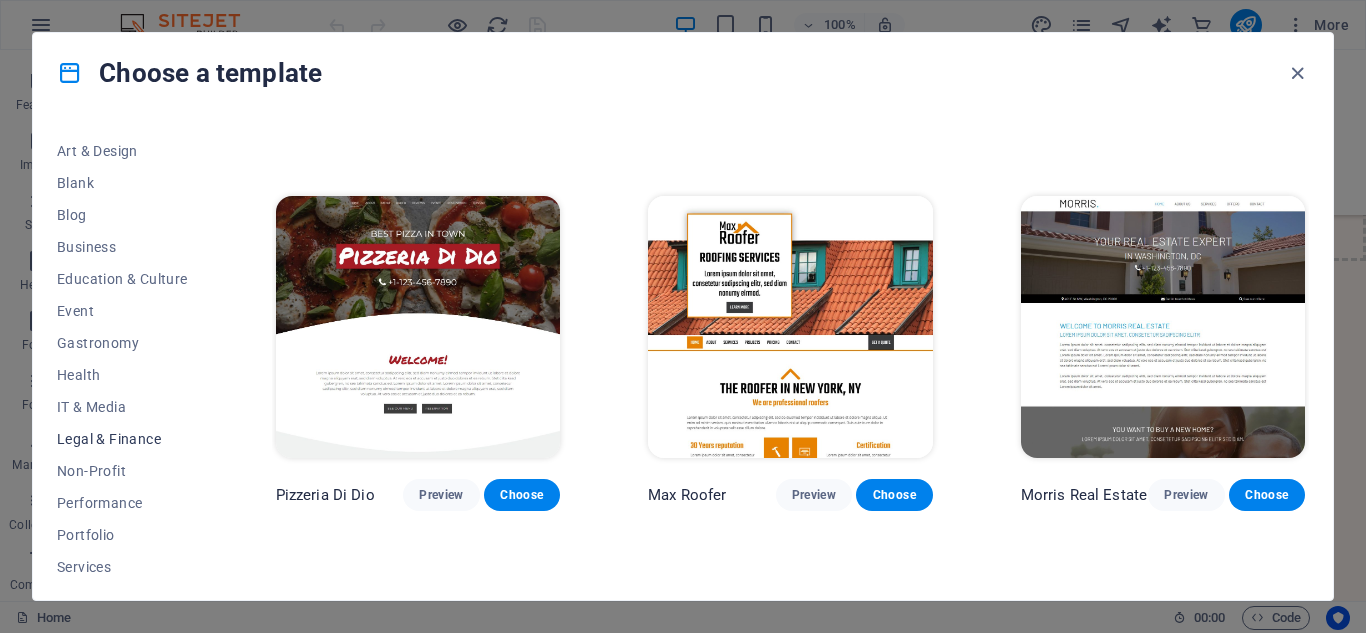 click on "Legal & Finance" at bounding box center [122, 439] 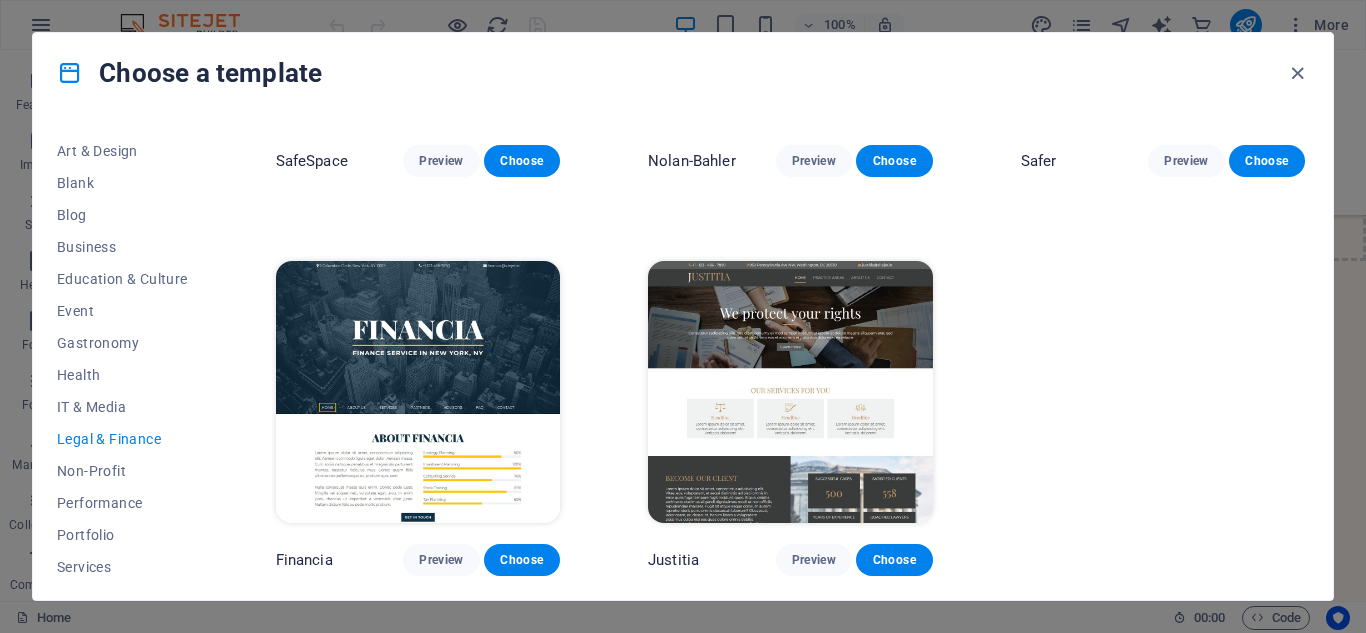scroll, scrollTop: 267, scrollLeft: 0, axis: vertical 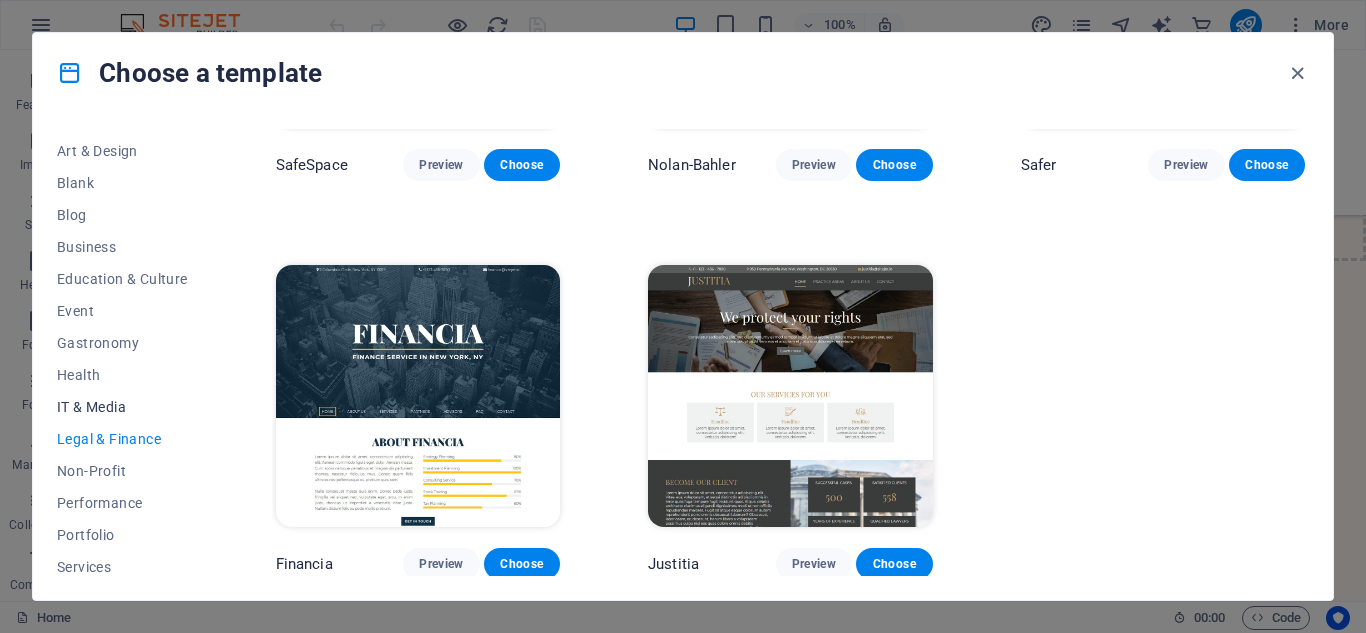 click on "IT & Media" at bounding box center (122, 407) 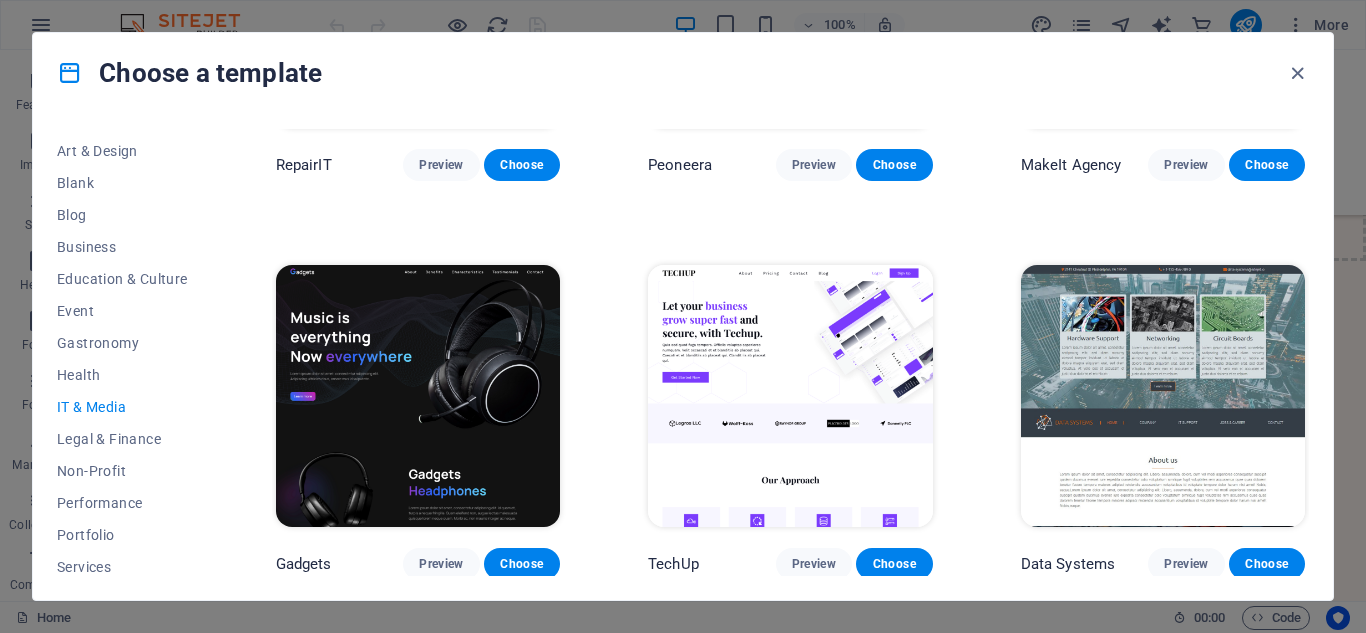 scroll, scrollTop: 1060, scrollLeft: 0, axis: vertical 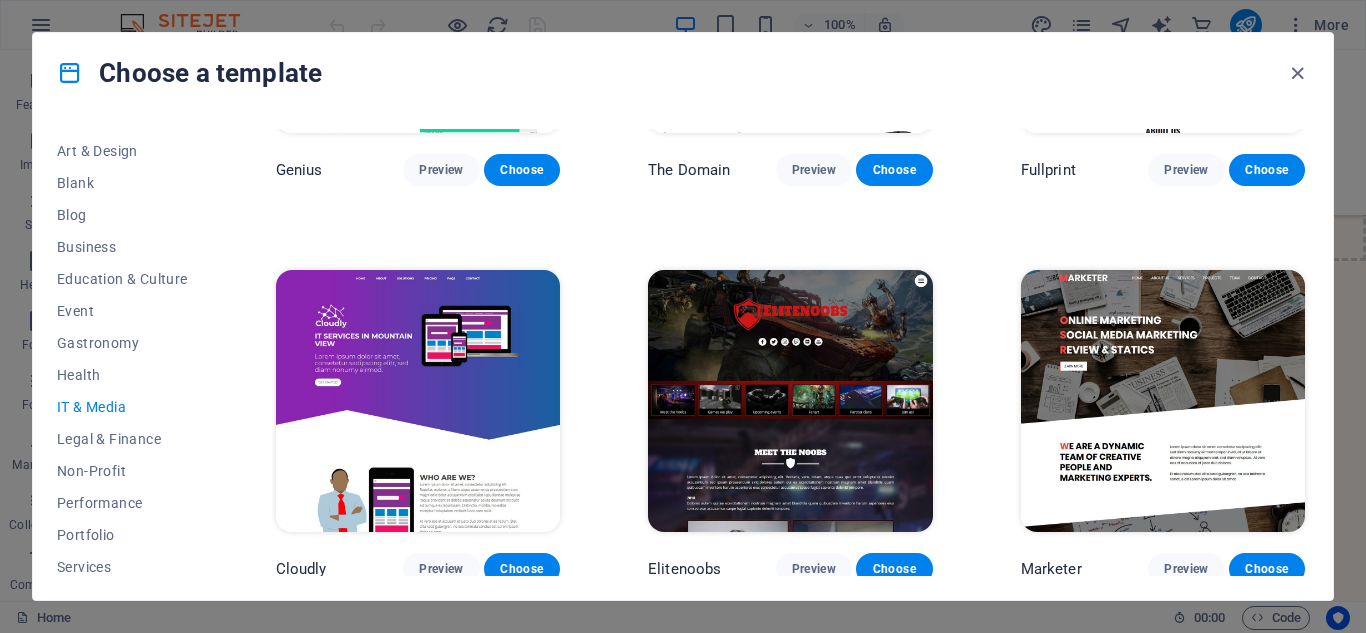 click on "Marketer Preview Choose" at bounding box center [1163, 425] 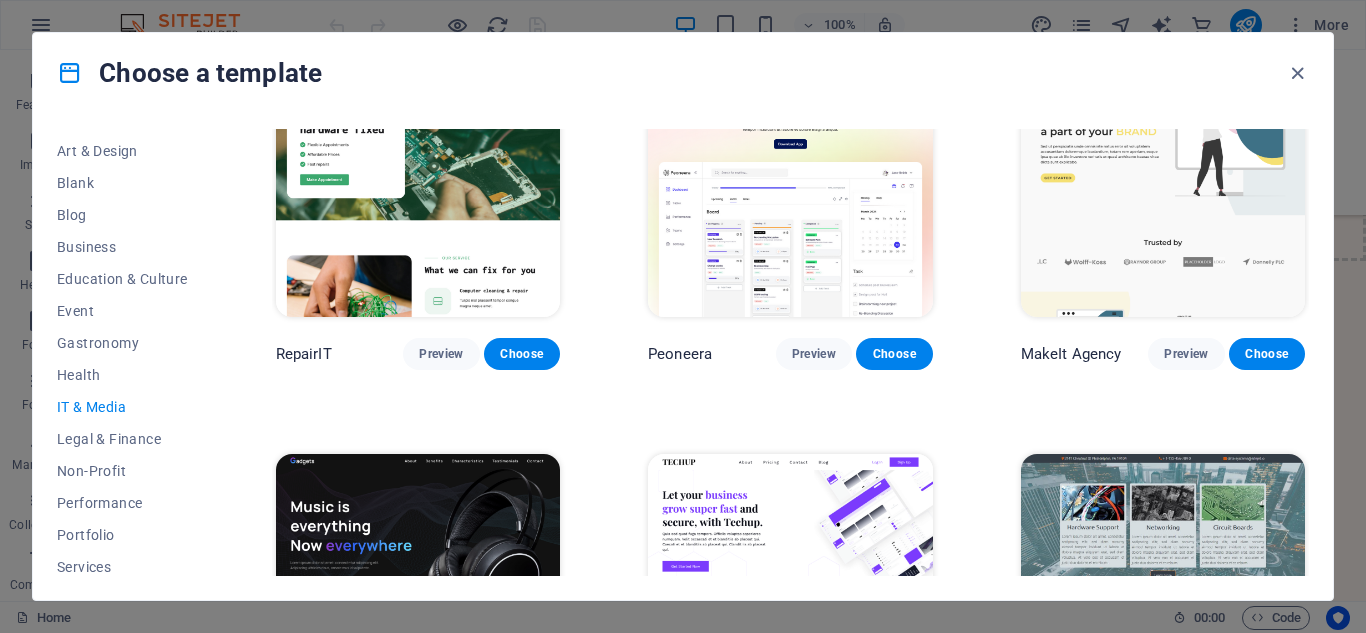 scroll, scrollTop: 0, scrollLeft: 0, axis: both 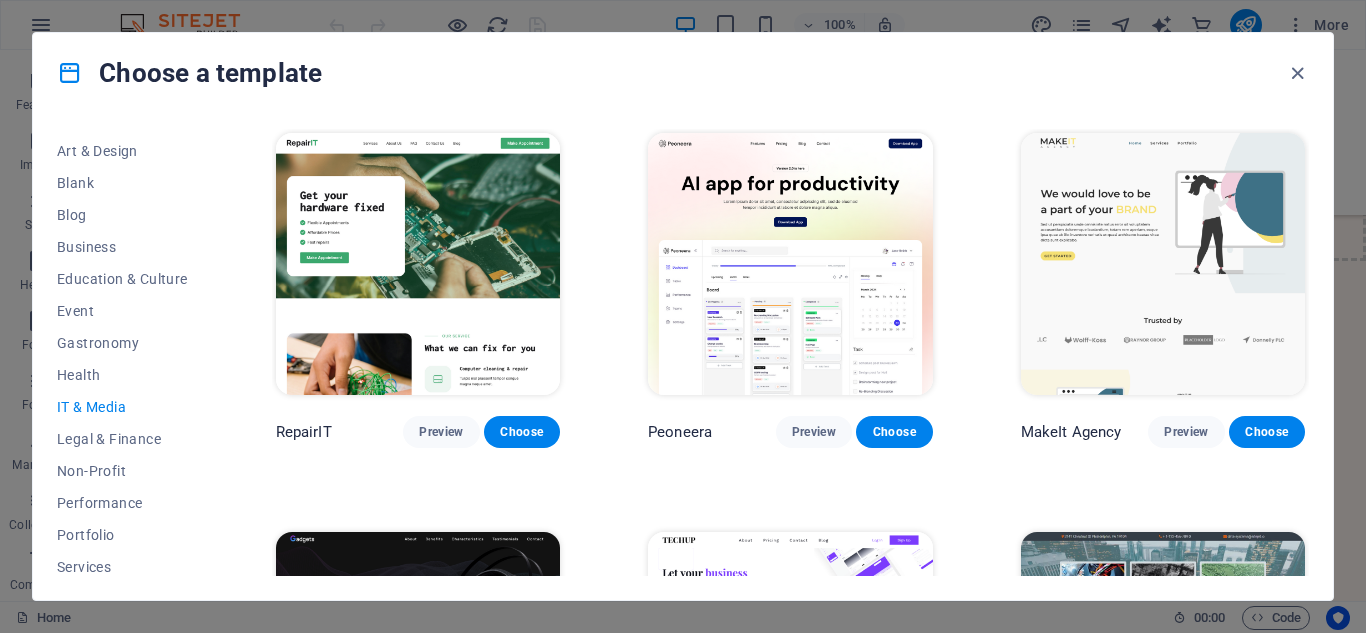 click at bounding box center (1163, 264) 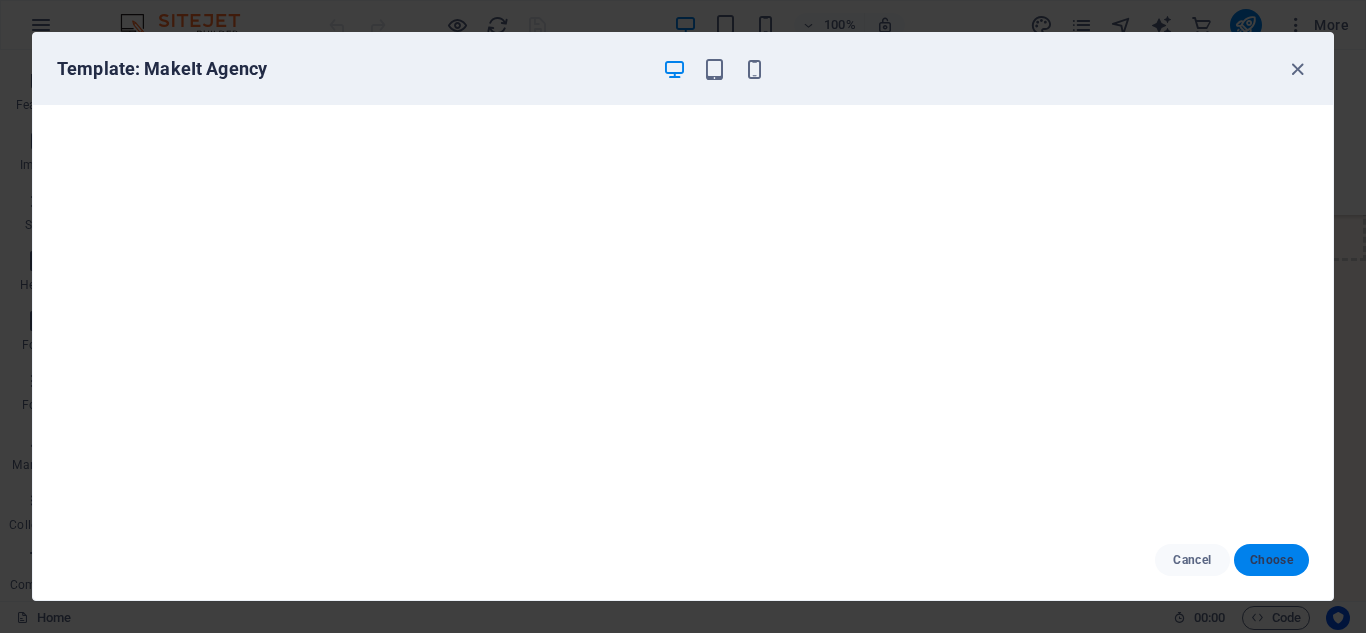 click on "Choose" at bounding box center [1271, 560] 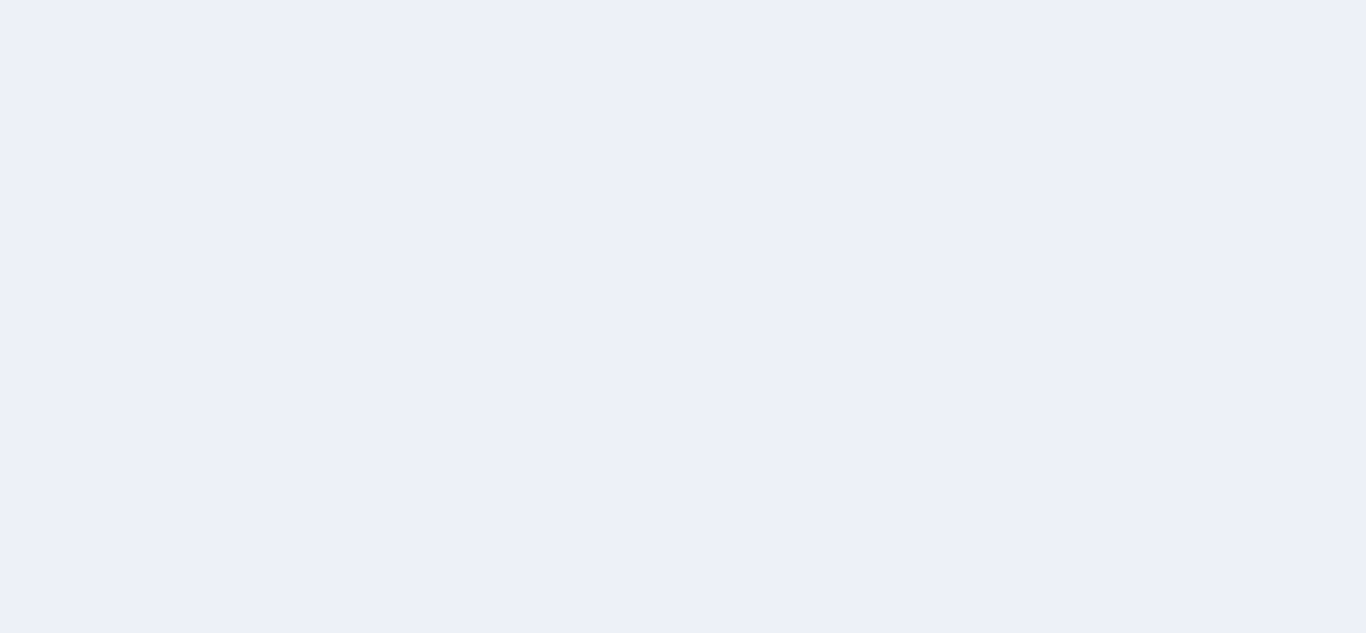 scroll, scrollTop: 0, scrollLeft: 0, axis: both 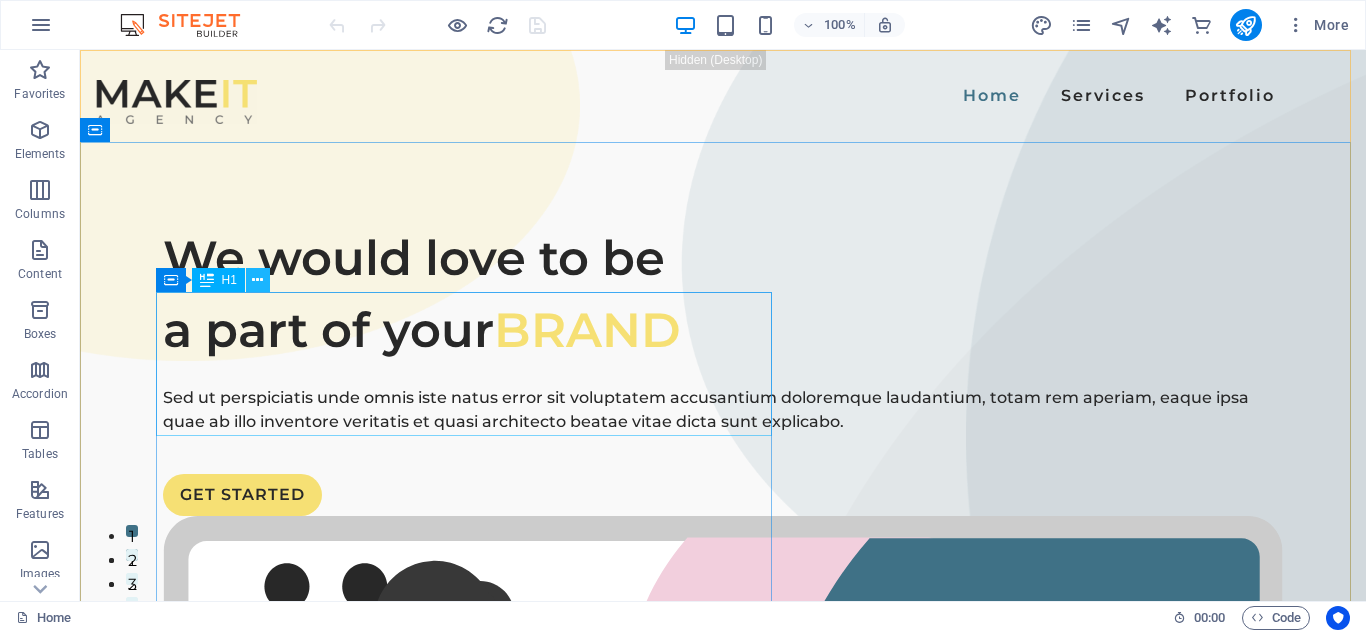 click at bounding box center [257, 280] 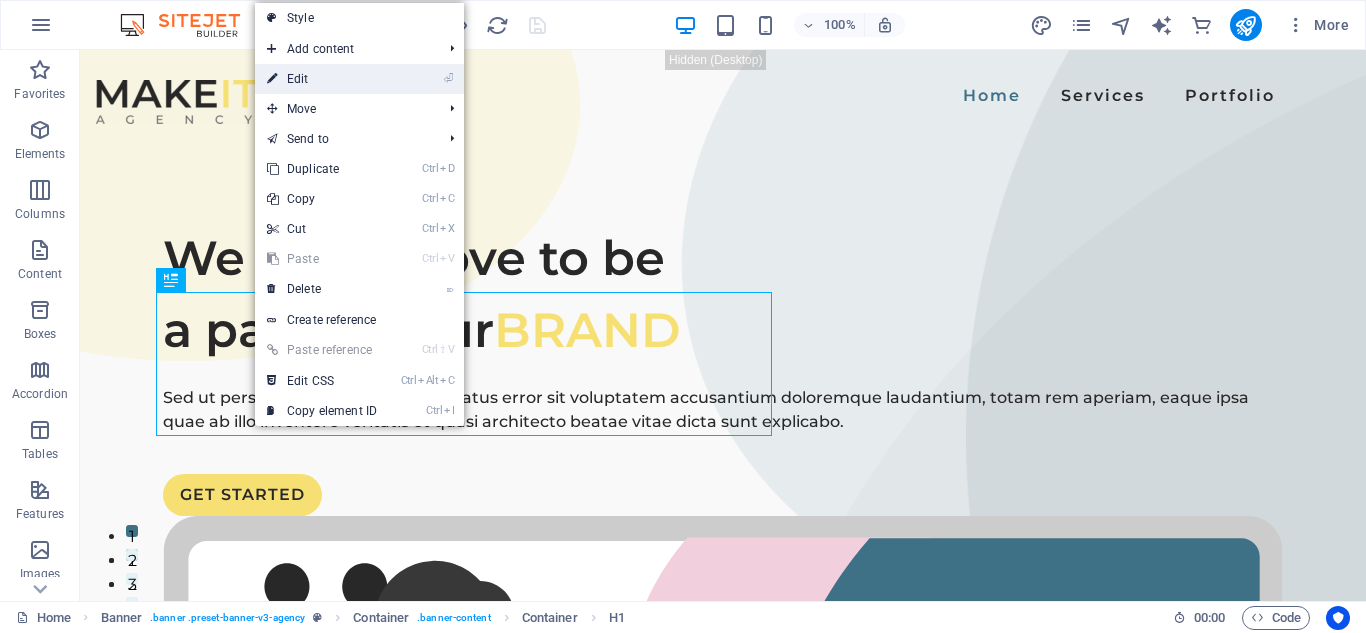 click on "⏎  Edit" at bounding box center (322, 79) 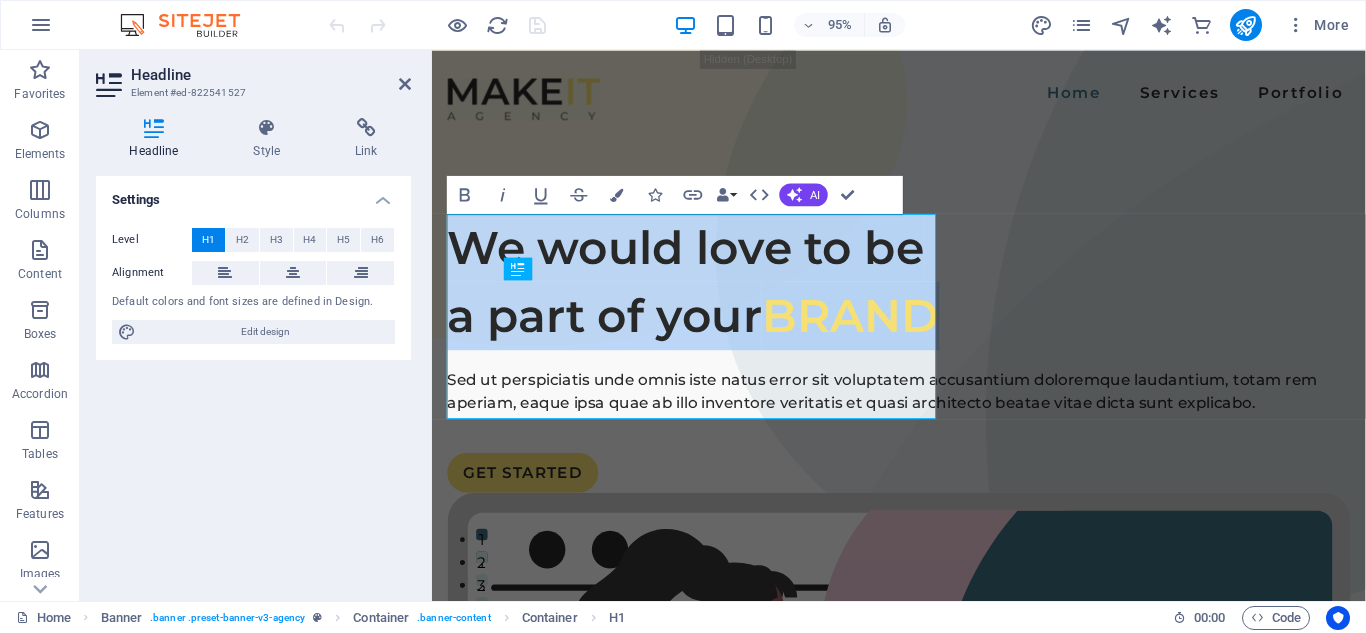 type 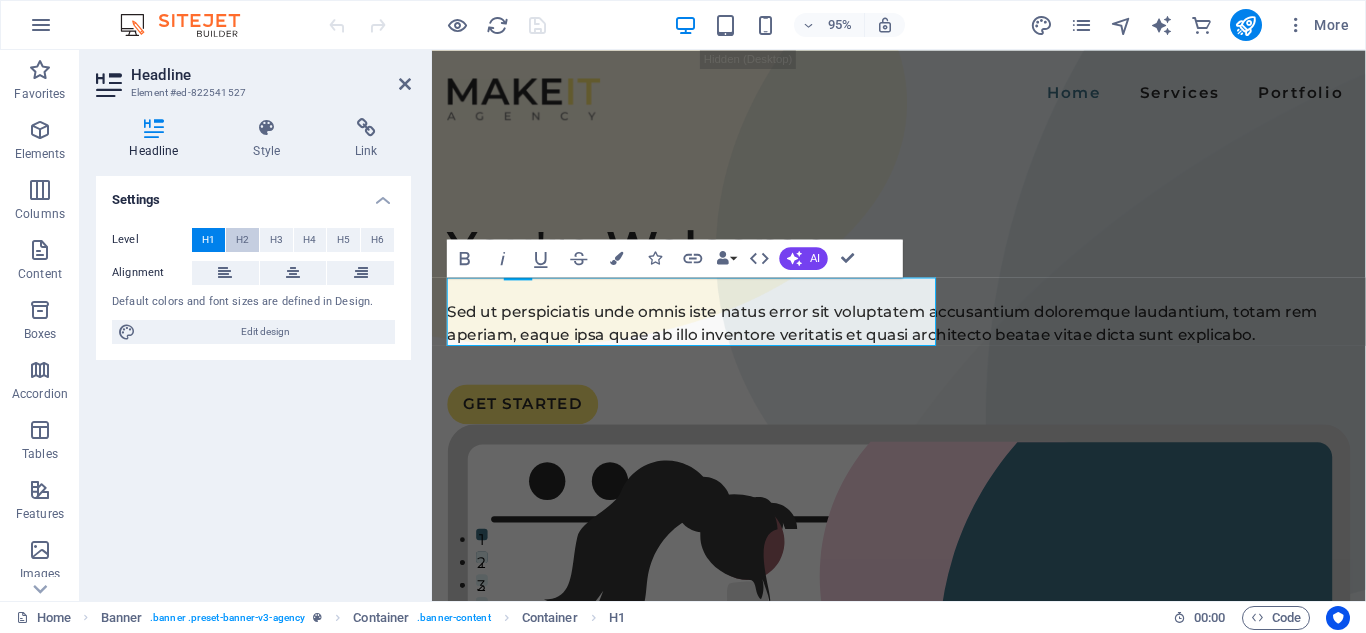 click on "H2" at bounding box center [242, 240] 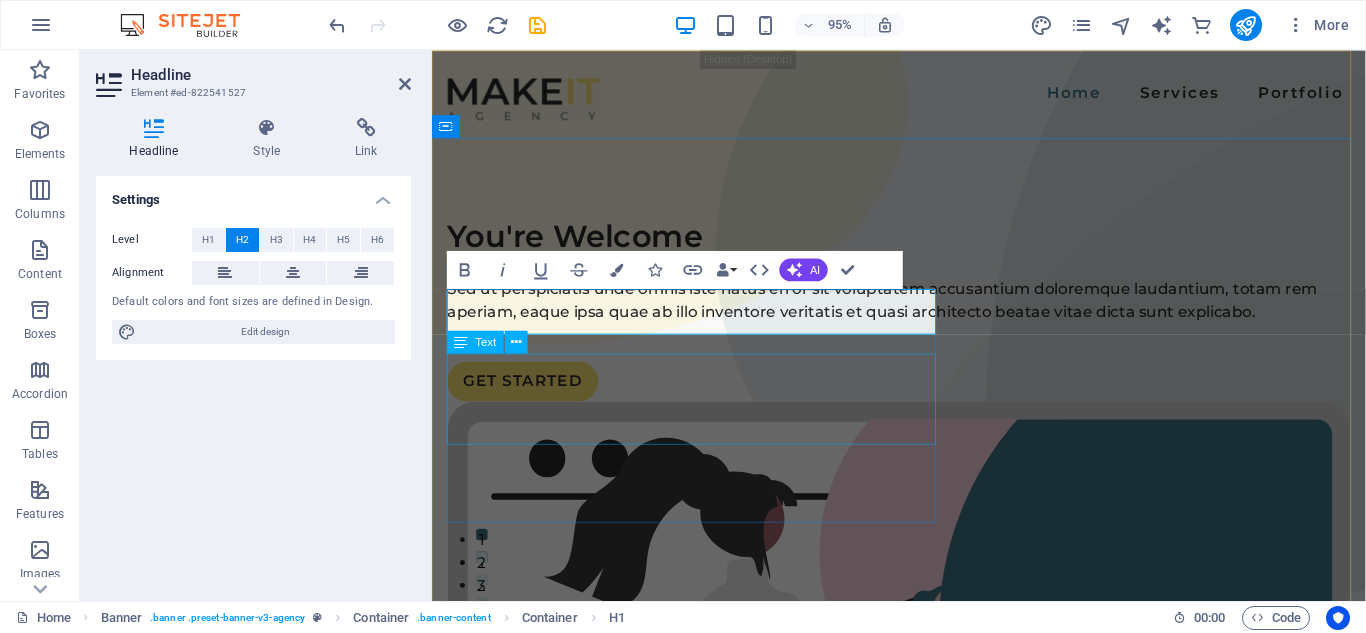 click on "Sed ut perspiciatis unde omnis iste natus error sit voluptatem accusantium doloremque laudantium, totam rem aperiam, eaque ipsa quae ab illo inventore veritatis et quasi architecto beatae vitae dicta sunt explicabo." at bounding box center (923, 314) 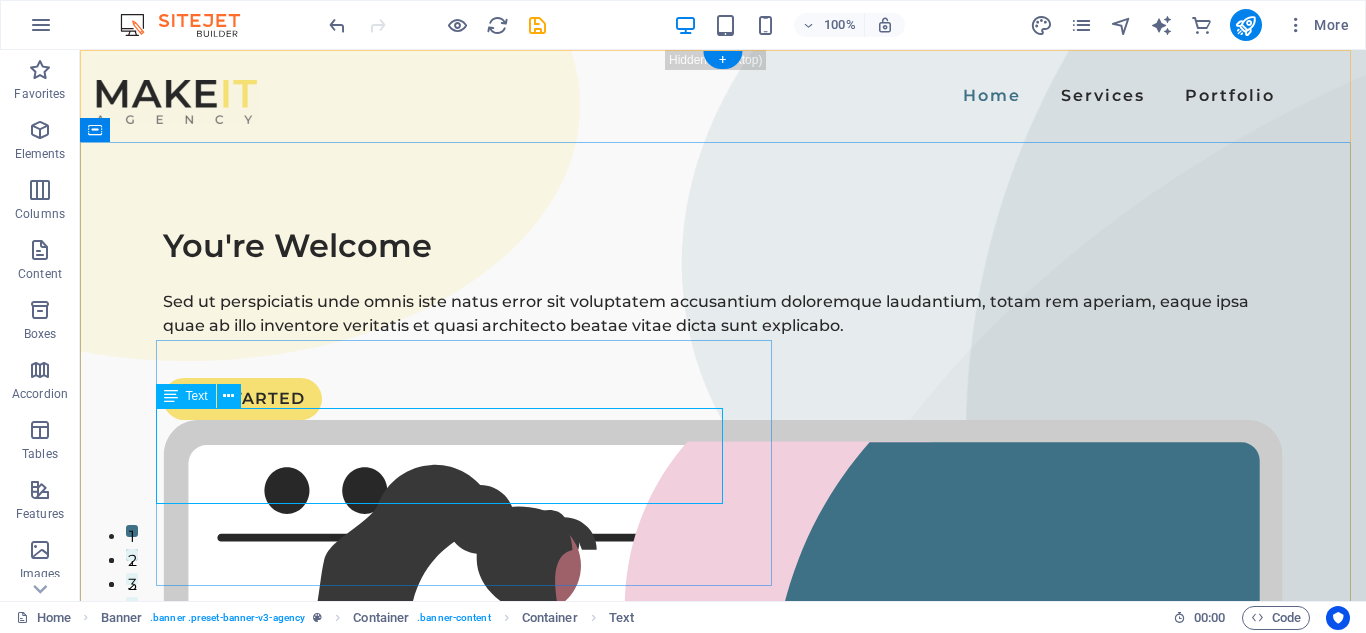 click on "Sed ut perspiciatis unde omnis iste natus error sit voluptatem accusantium doloremque laudantium, totam rem aperiam, eaque ipsa quae ab illo inventore veritatis et quasi architecto beatae vitae dicta sunt explicabo." at bounding box center (723, 314) 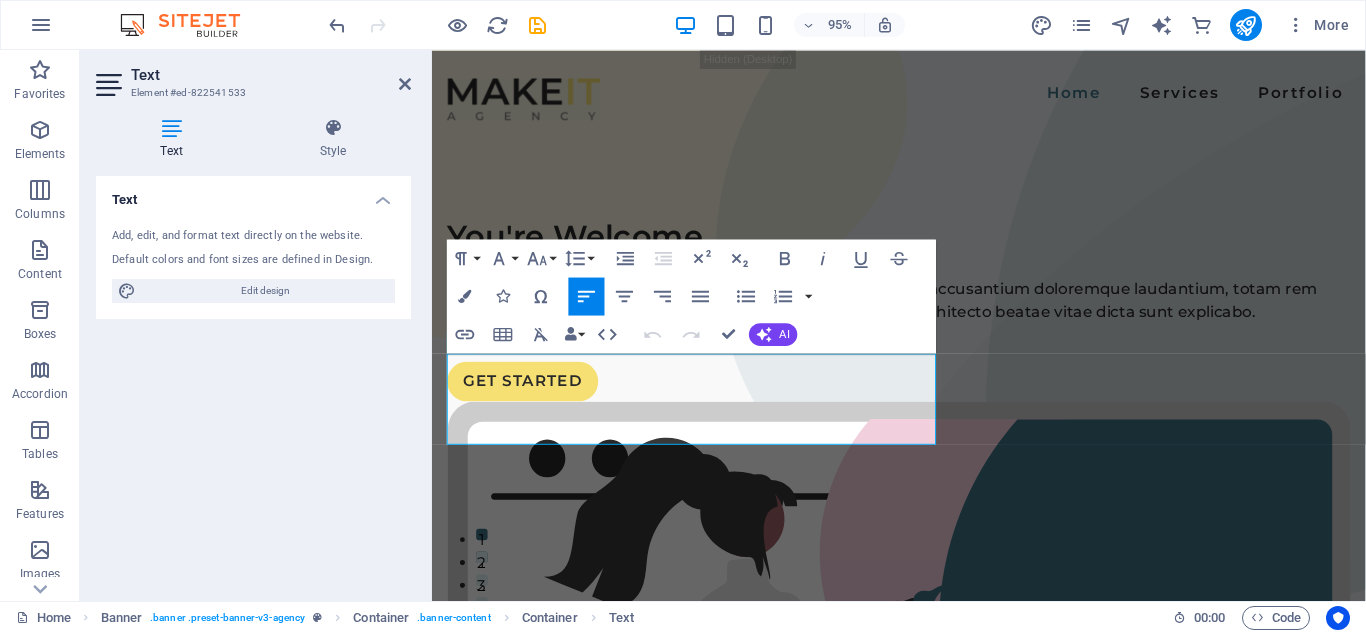 drag, startPoint x: 743, startPoint y: 445, endPoint x: 858, endPoint y: 407, distance: 121.11565 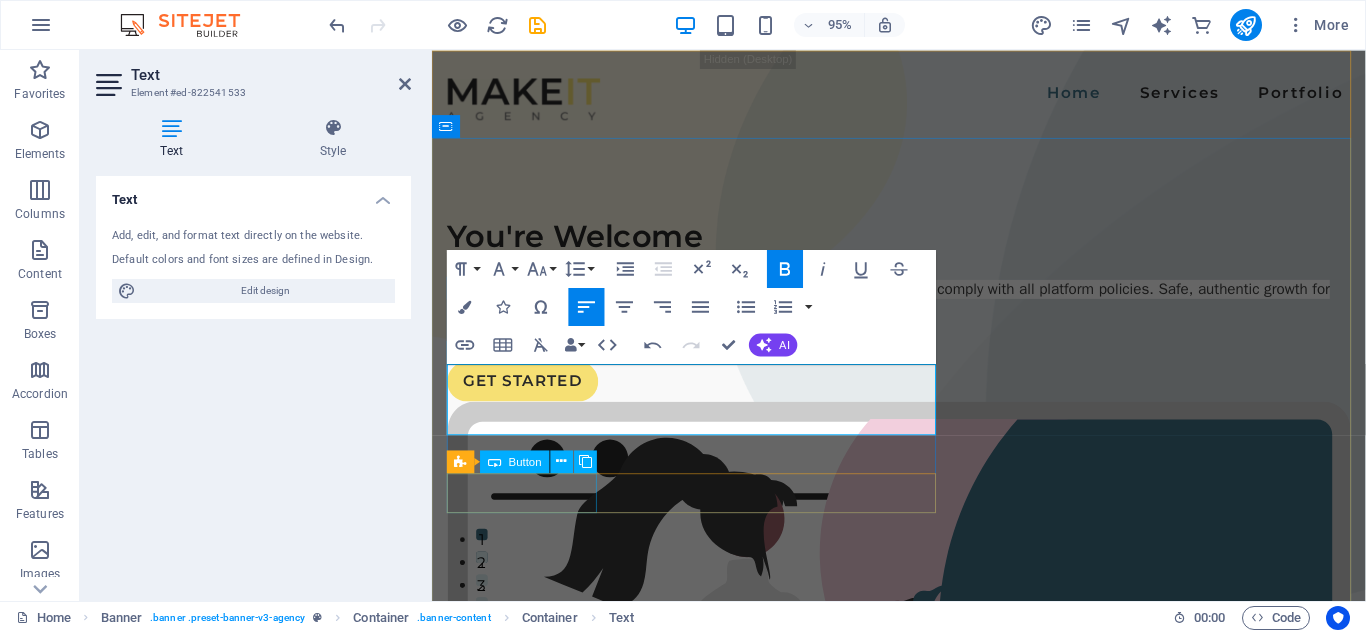 click on "GET STARTED" at bounding box center (923, 399) 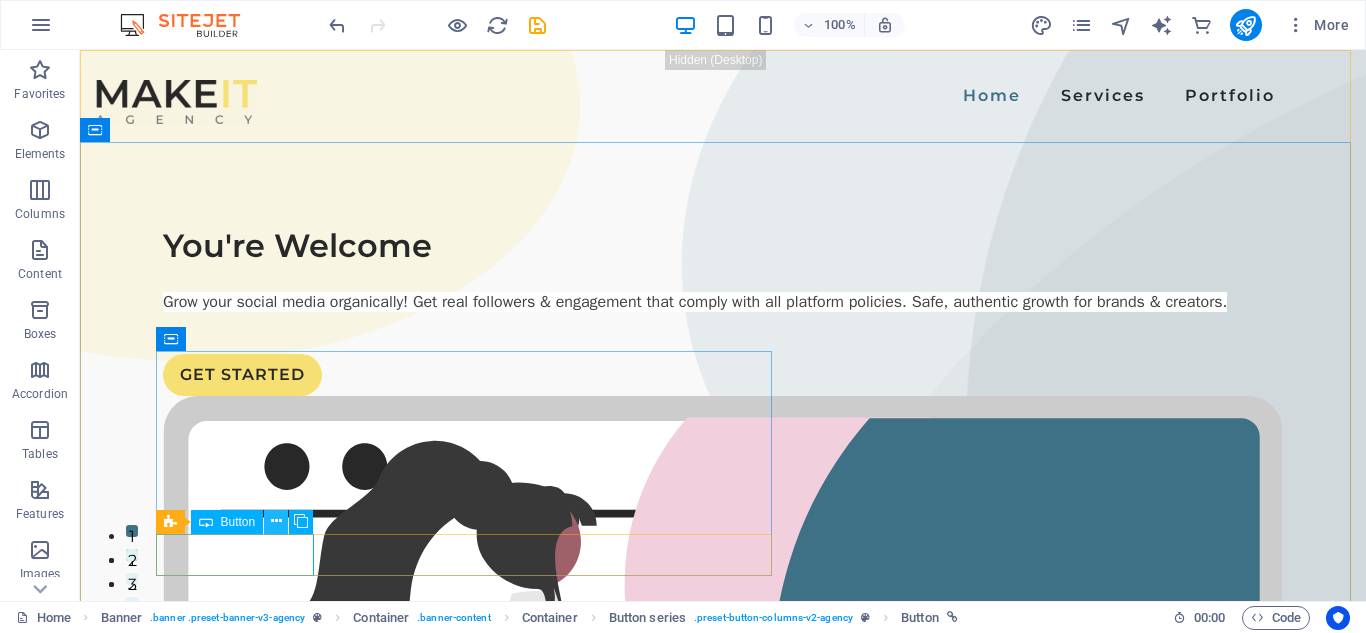 click at bounding box center [276, 521] 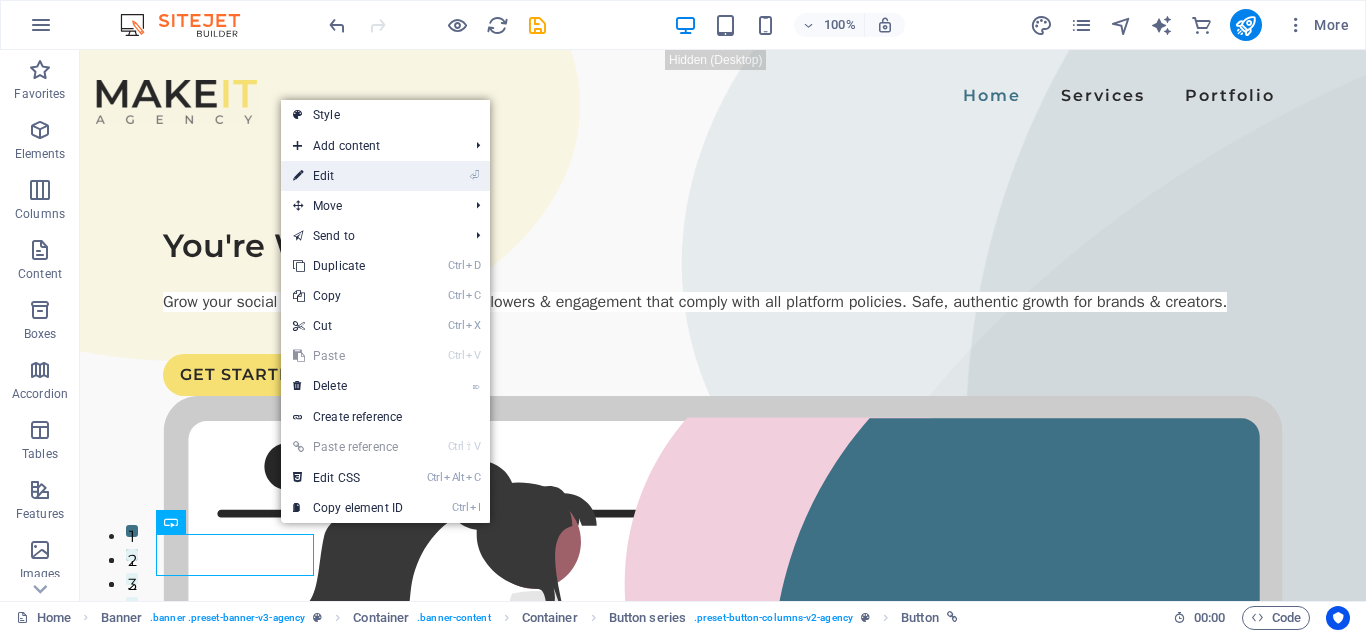 click on "⏎  Edit" at bounding box center [385, 176] 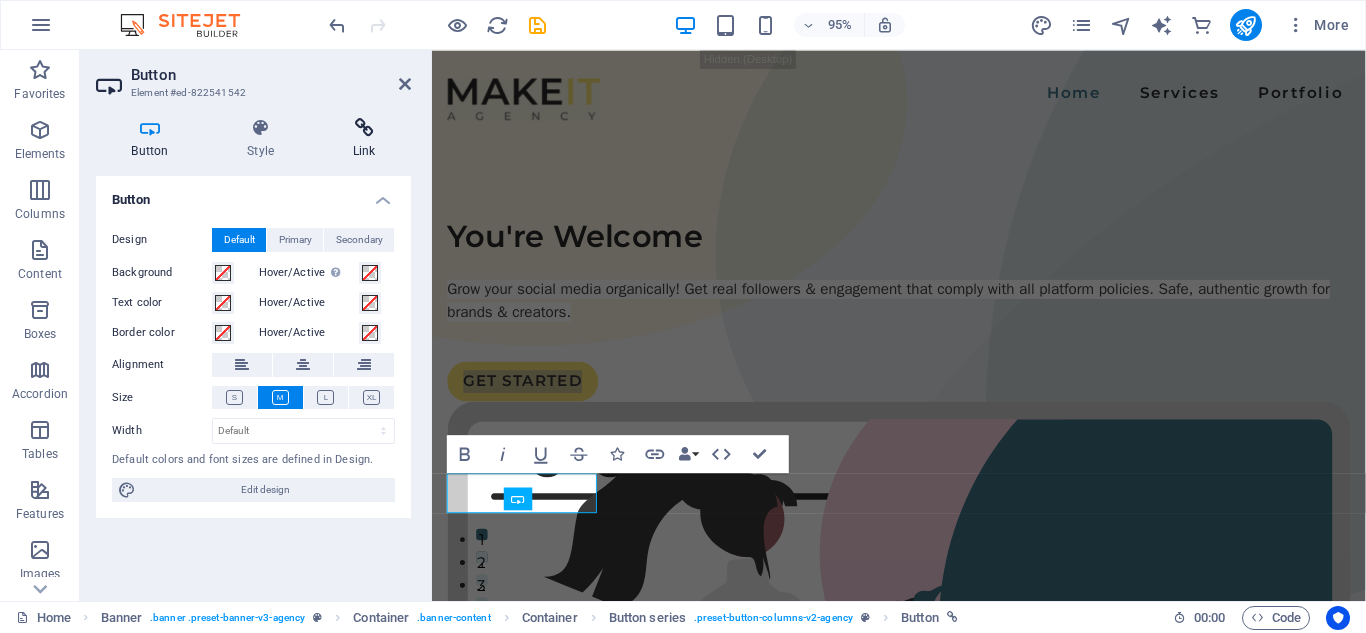 click on "Link" at bounding box center [364, 139] 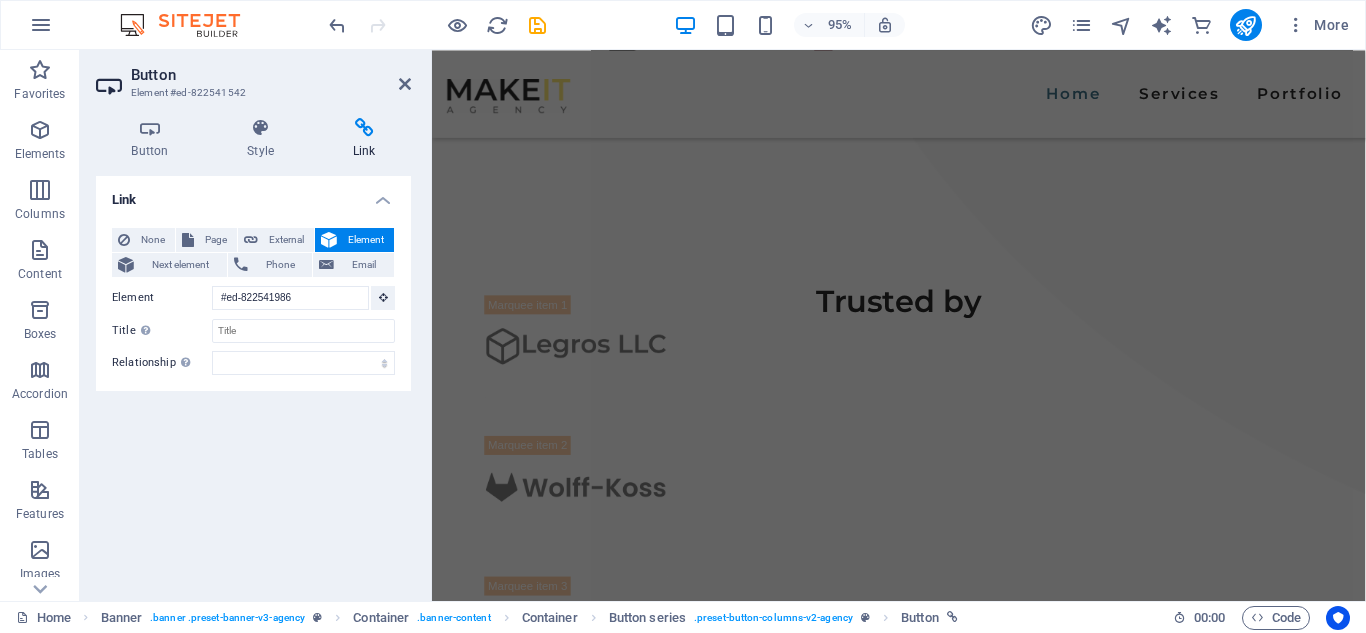 scroll, scrollTop: 0, scrollLeft: 0, axis: both 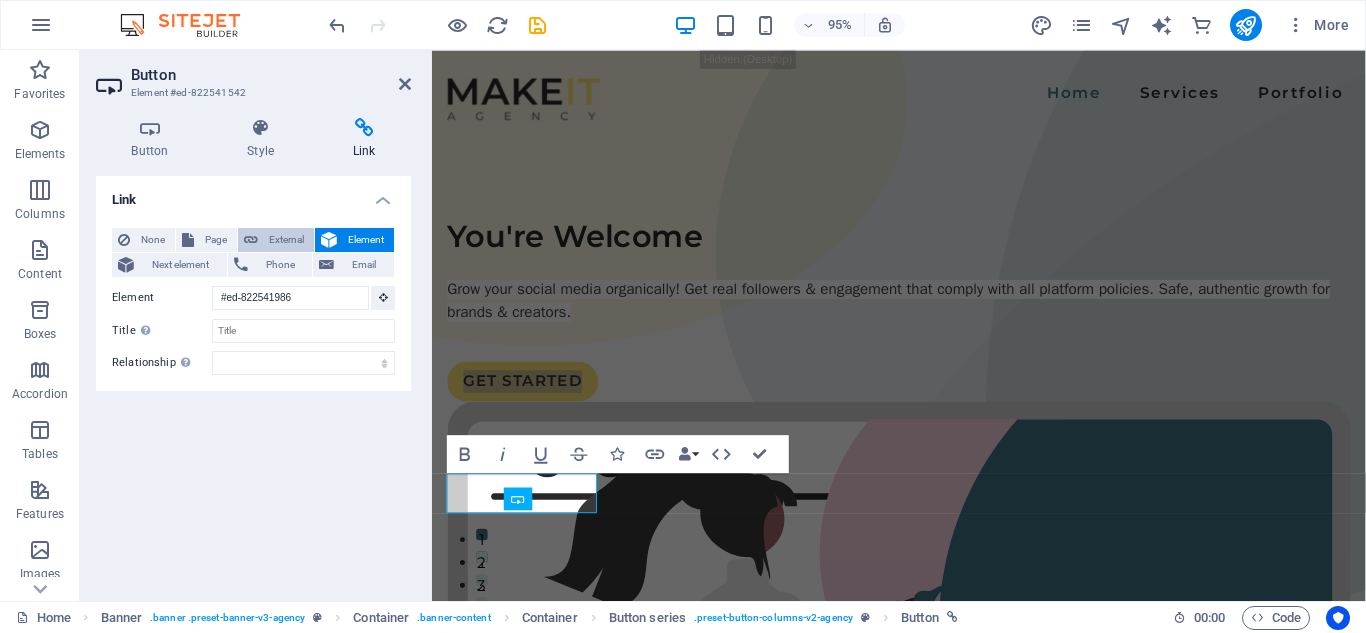 click on "External" at bounding box center (286, 240) 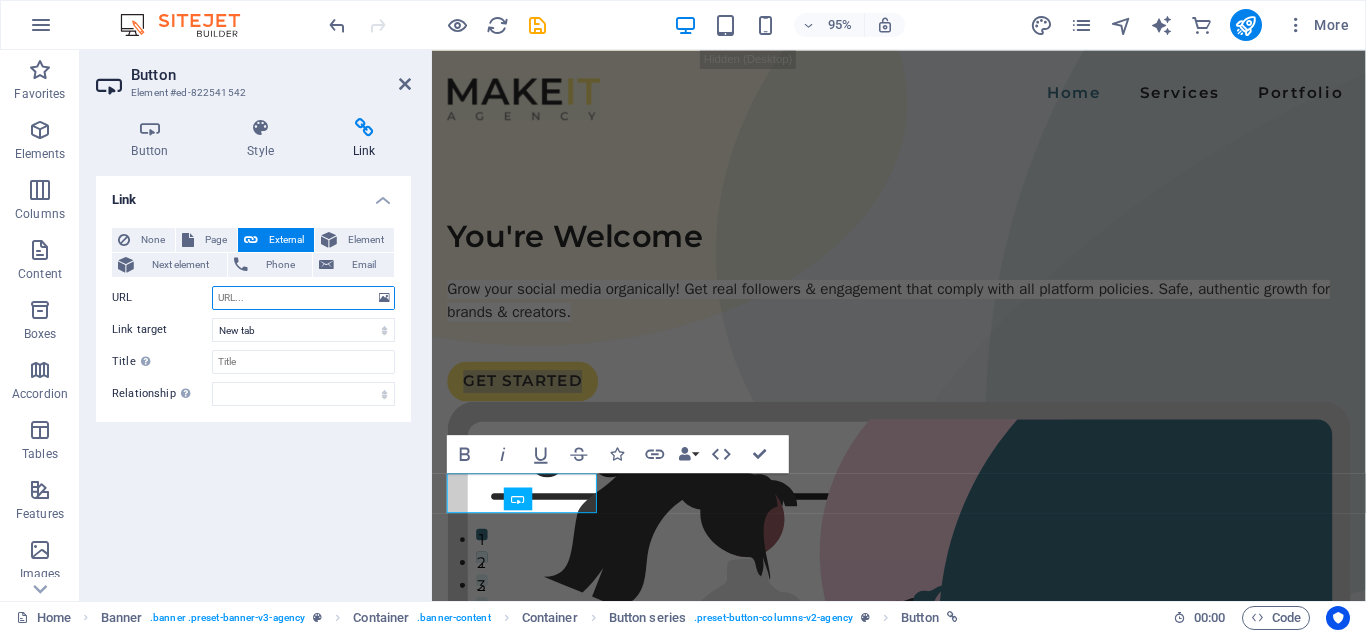 paste on "https://wa.me/" 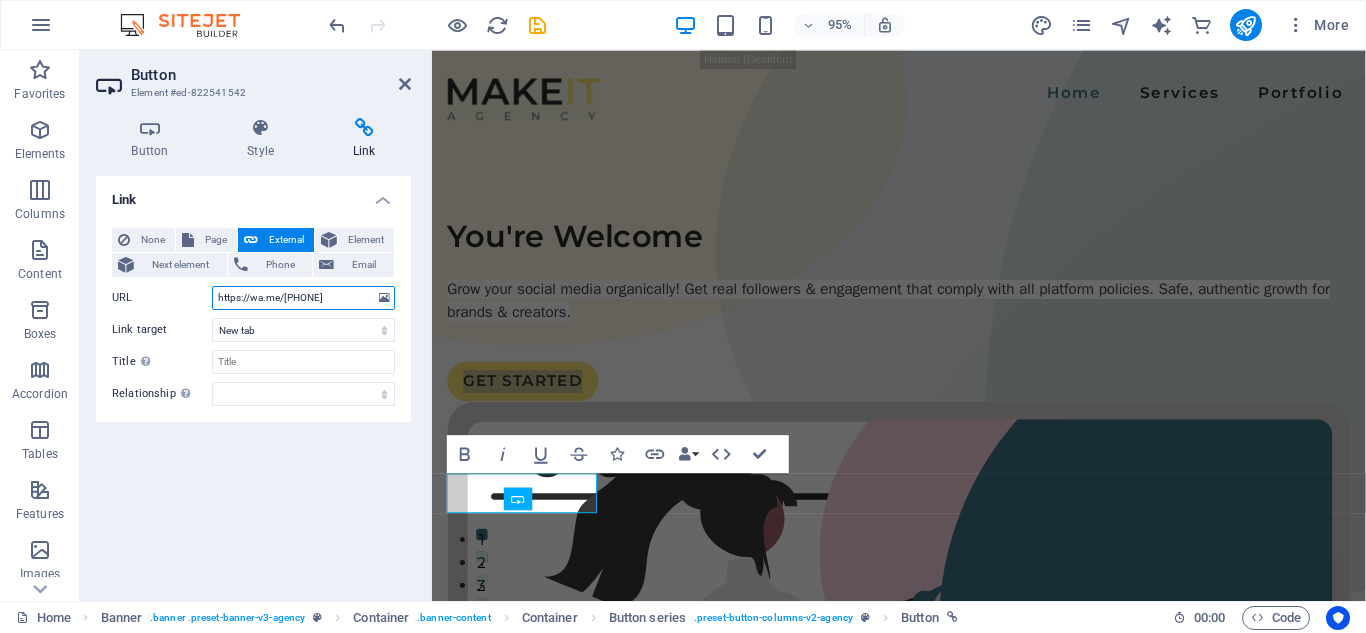 type on "https://wa.me/9163974829" 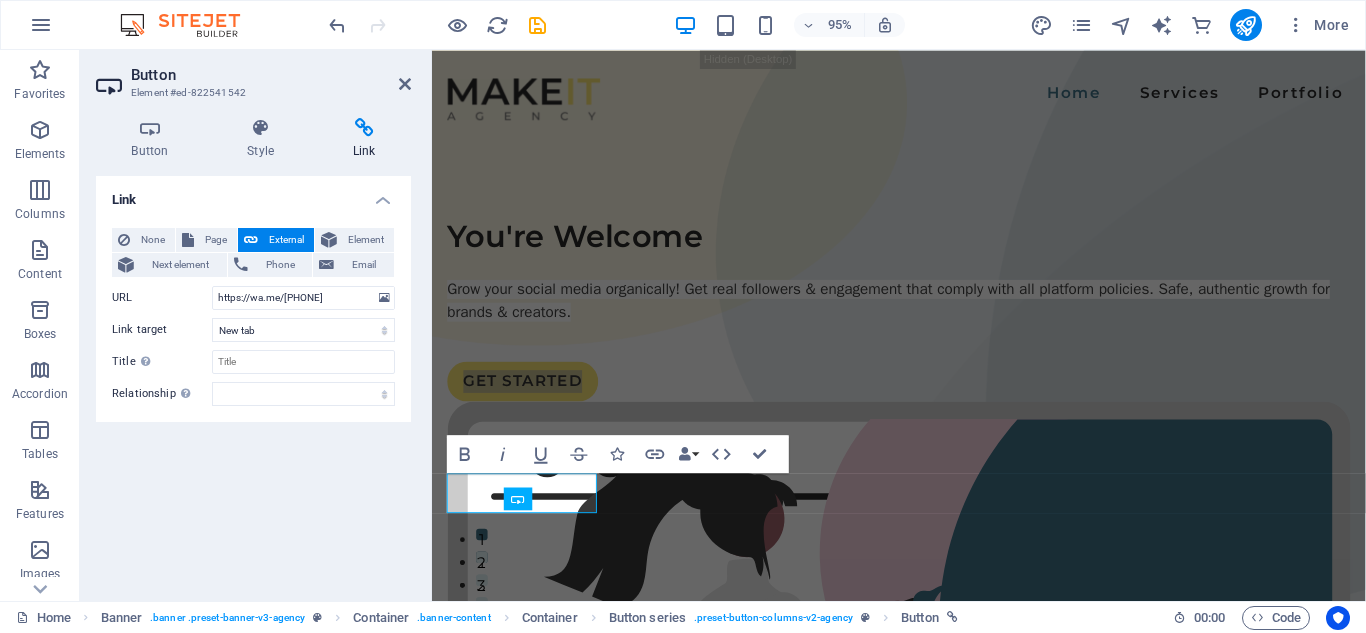 click on "Link None Page External Element Next element Phone Email Page Home Services Portfolio Legal Notice Privacy Element #ed-822541986
URL https://wa.me/9163974829 Phone Email Link target New tab Same tab Overlay Title Additional link description, should not be the same as the link text. The title is most often shown as a tooltip text when the mouse moves over the element. Leave empty if uncertain. Relationship Sets the  relationship of this link to the link target . For example, the value "nofollow" instructs search engines not to follow the link. Can be left empty. alternate author bookmark external help license next nofollow noreferrer noopener prev search tag" at bounding box center [253, 380] 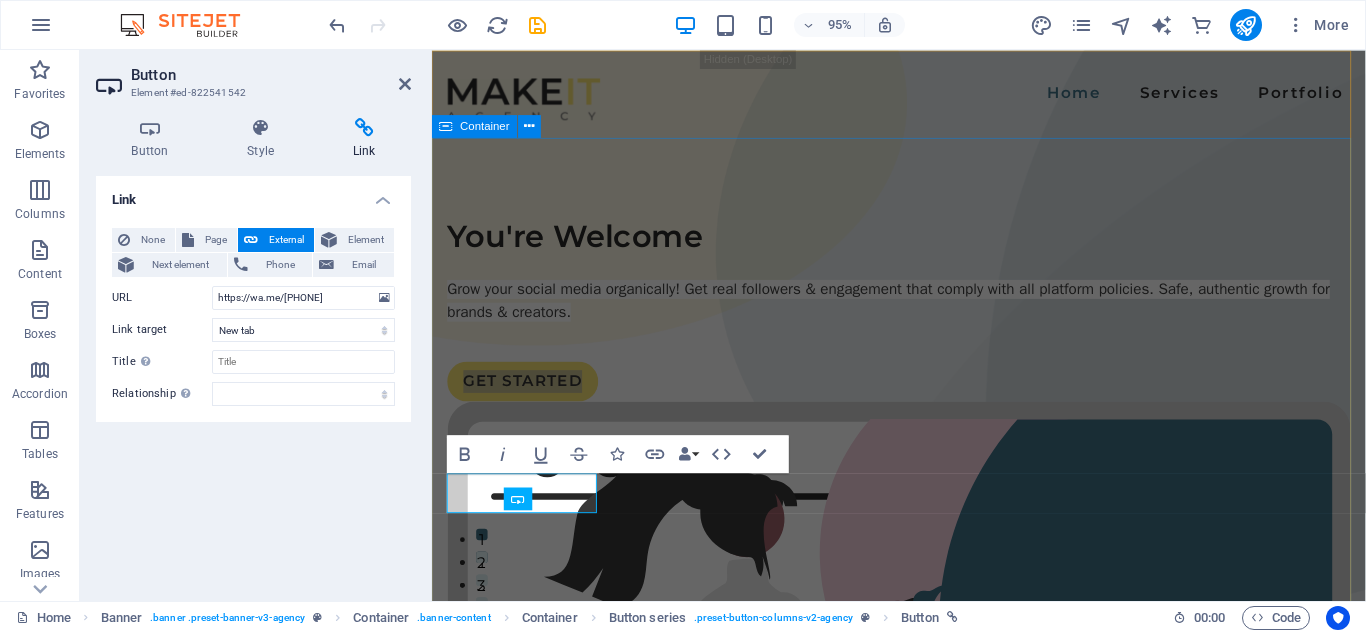 click on "You're Welcome Grow your social media organically! Get real followers & engagement that comply with all platform policies. Safe, authentic growth for brands & creators. GET STARTED" at bounding box center [923, 773] 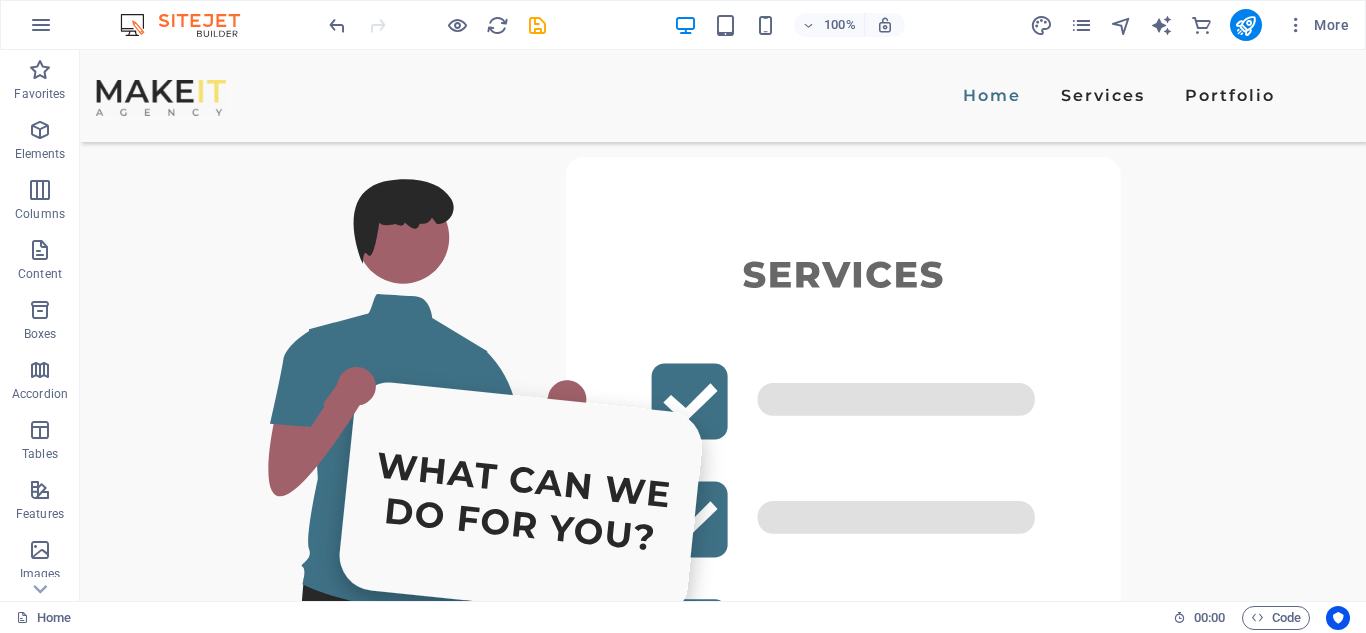 scroll, scrollTop: 4793, scrollLeft: 0, axis: vertical 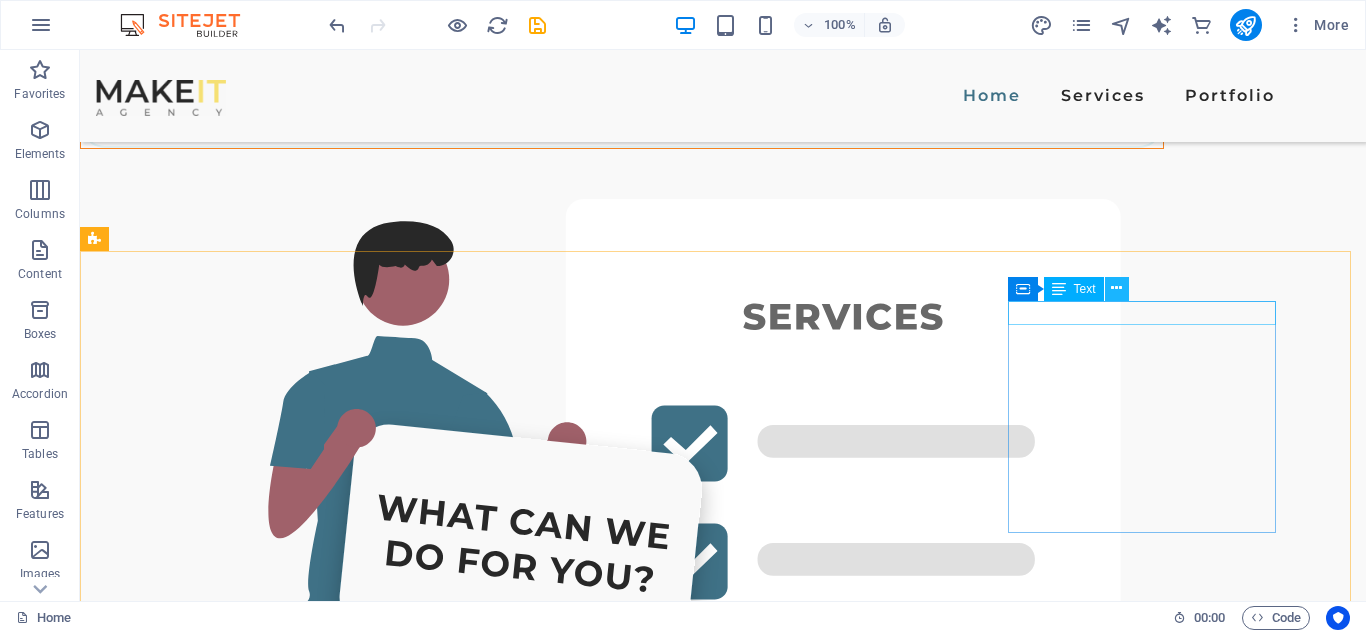 click at bounding box center [1116, 288] 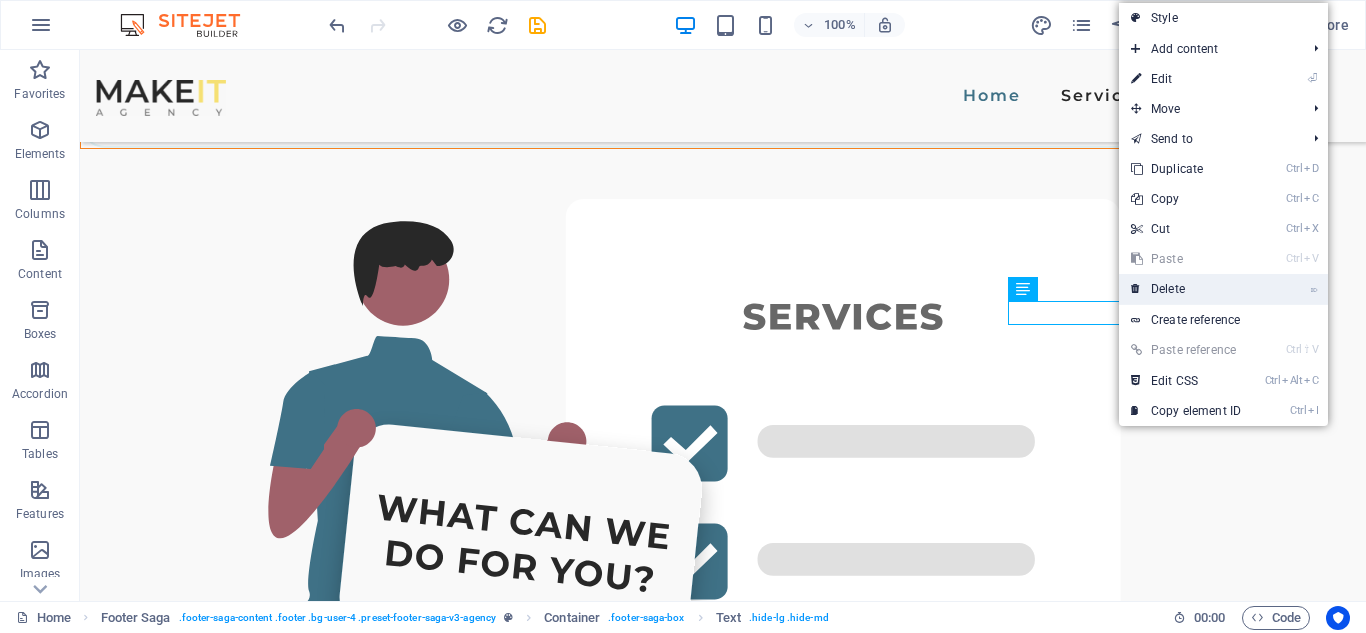 click on "⌦  Delete" at bounding box center (1186, 289) 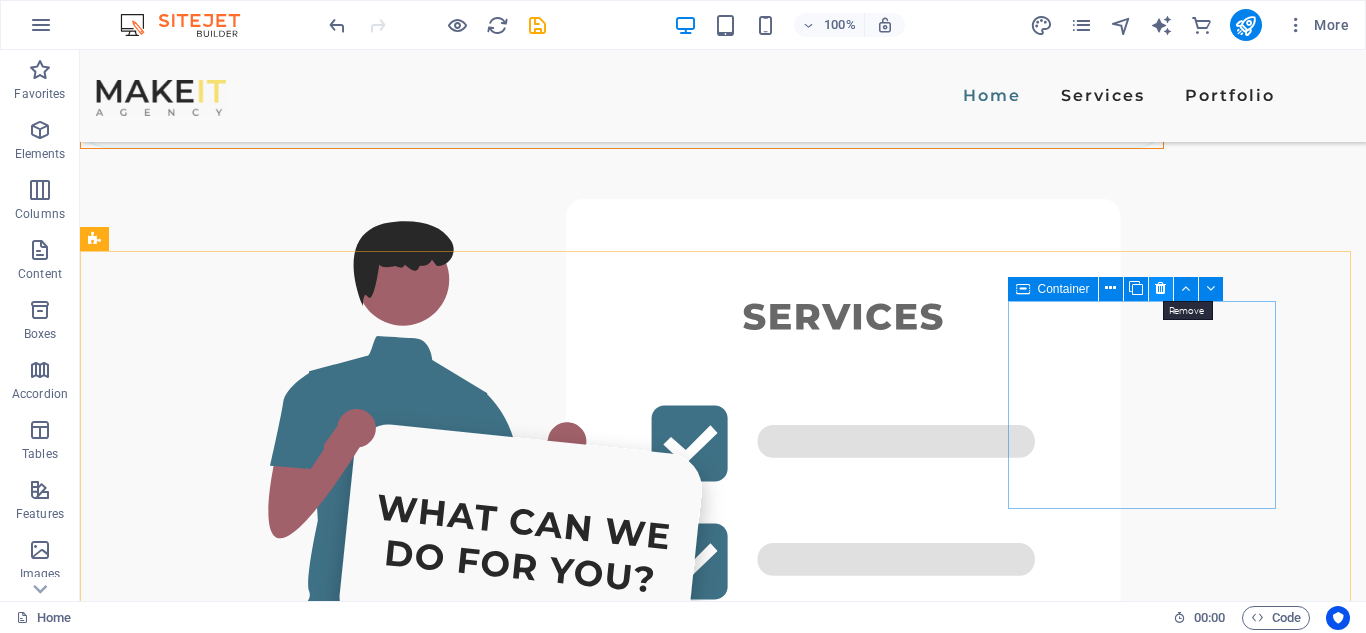 click at bounding box center (1161, 289) 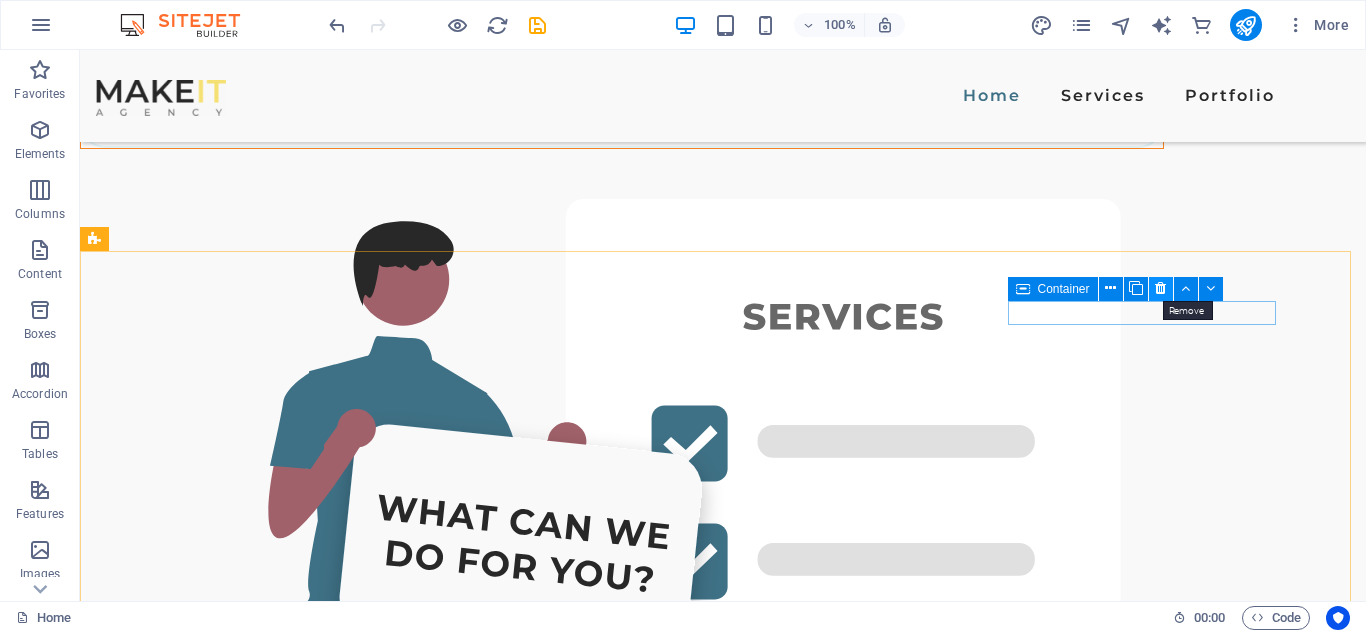 click at bounding box center (1161, 289) 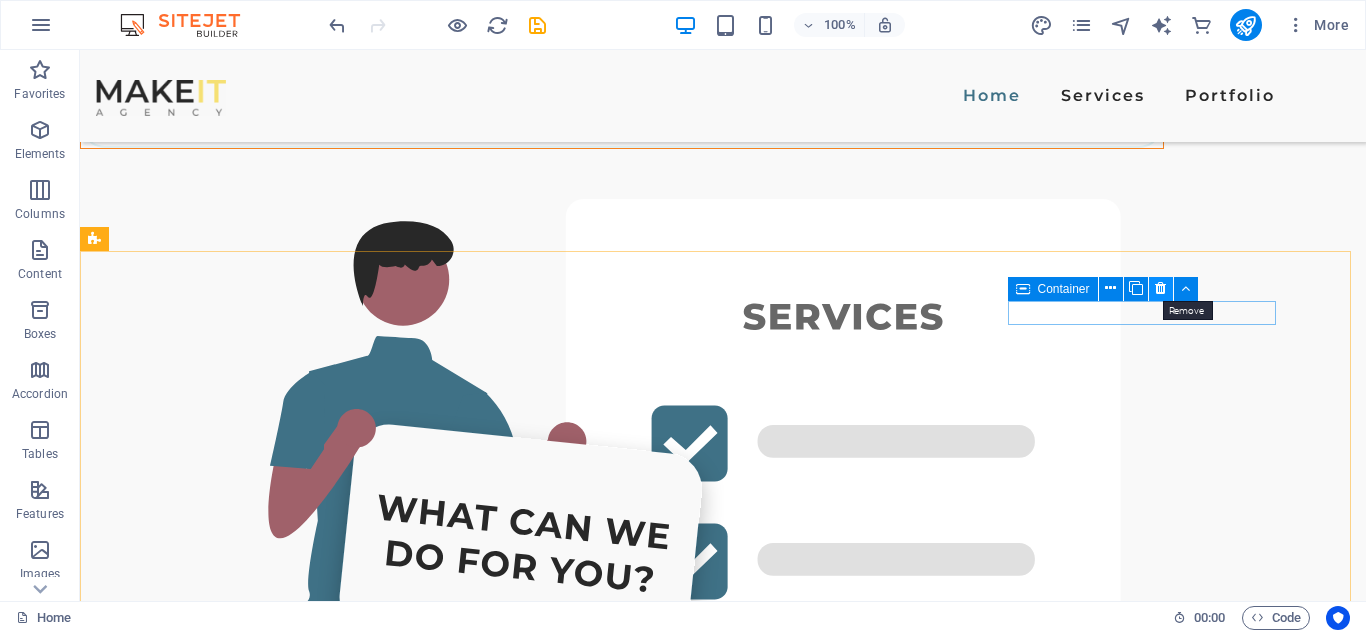 click at bounding box center [1160, 288] 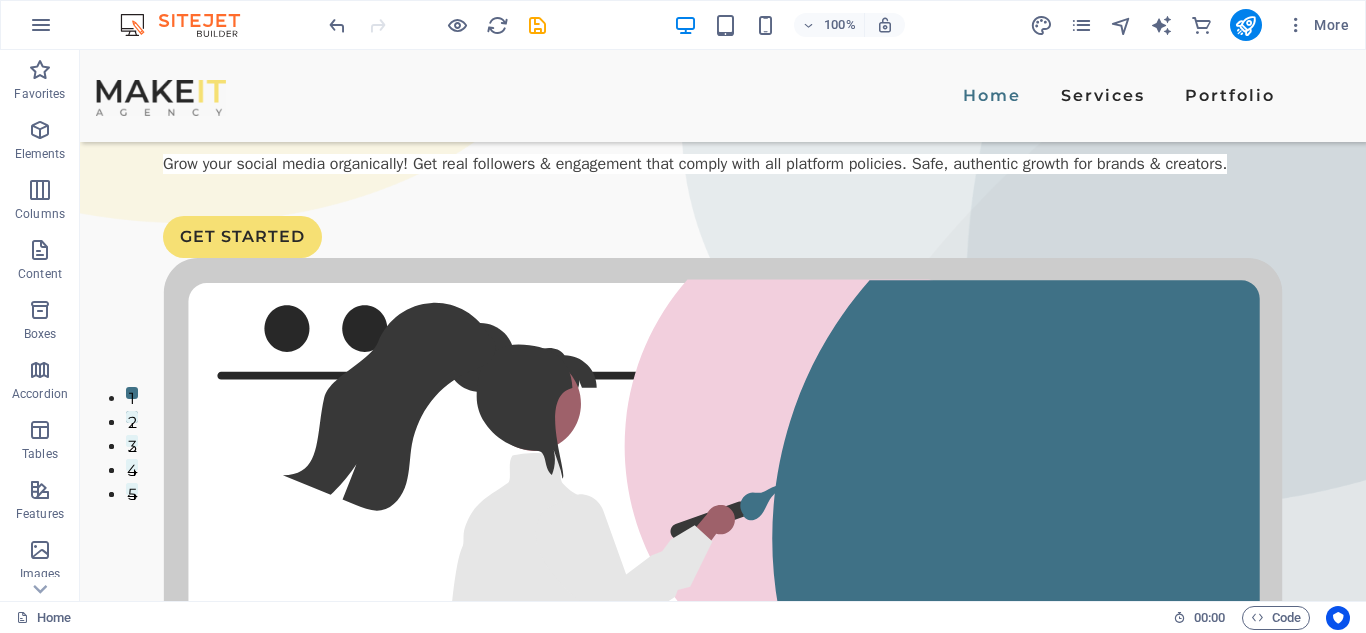 scroll, scrollTop: 0, scrollLeft: 0, axis: both 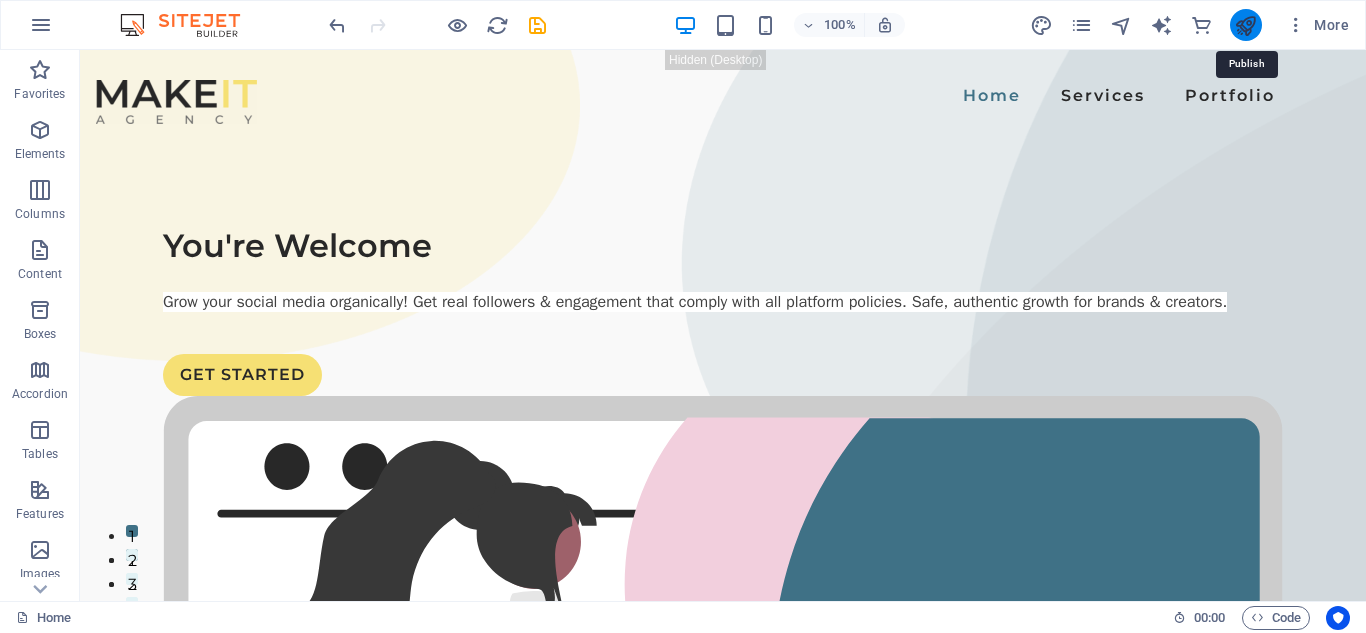 click at bounding box center [1245, 25] 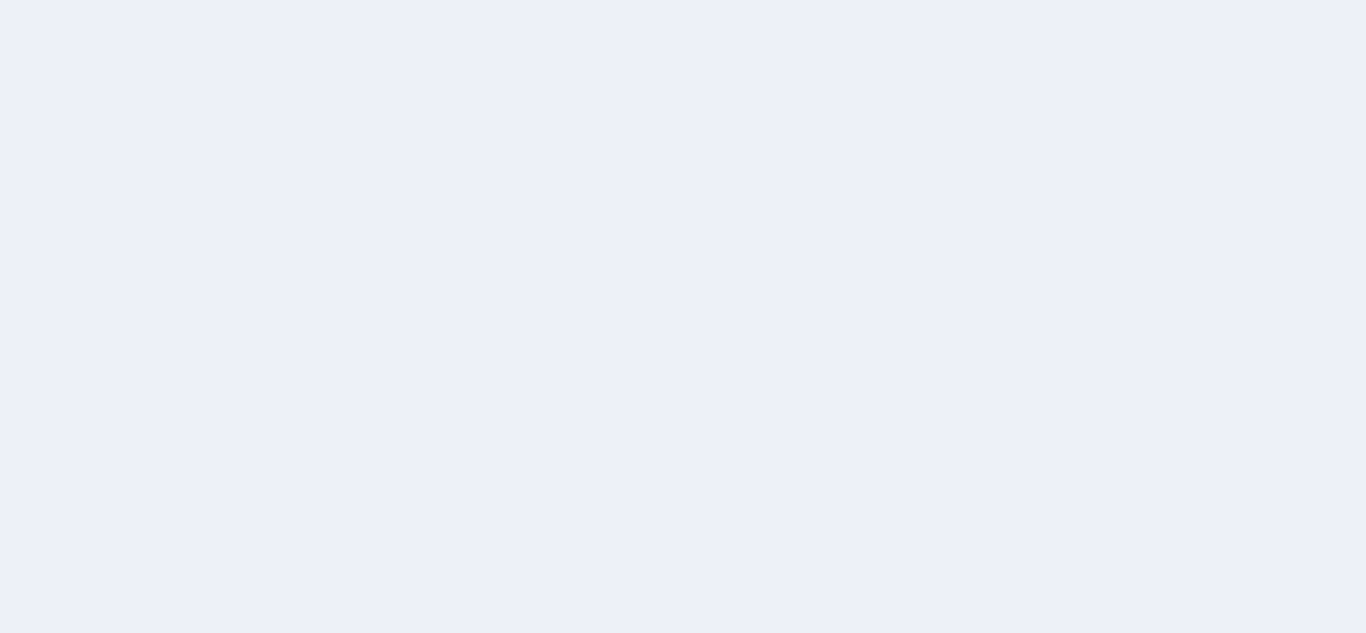 scroll, scrollTop: 0, scrollLeft: 0, axis: both 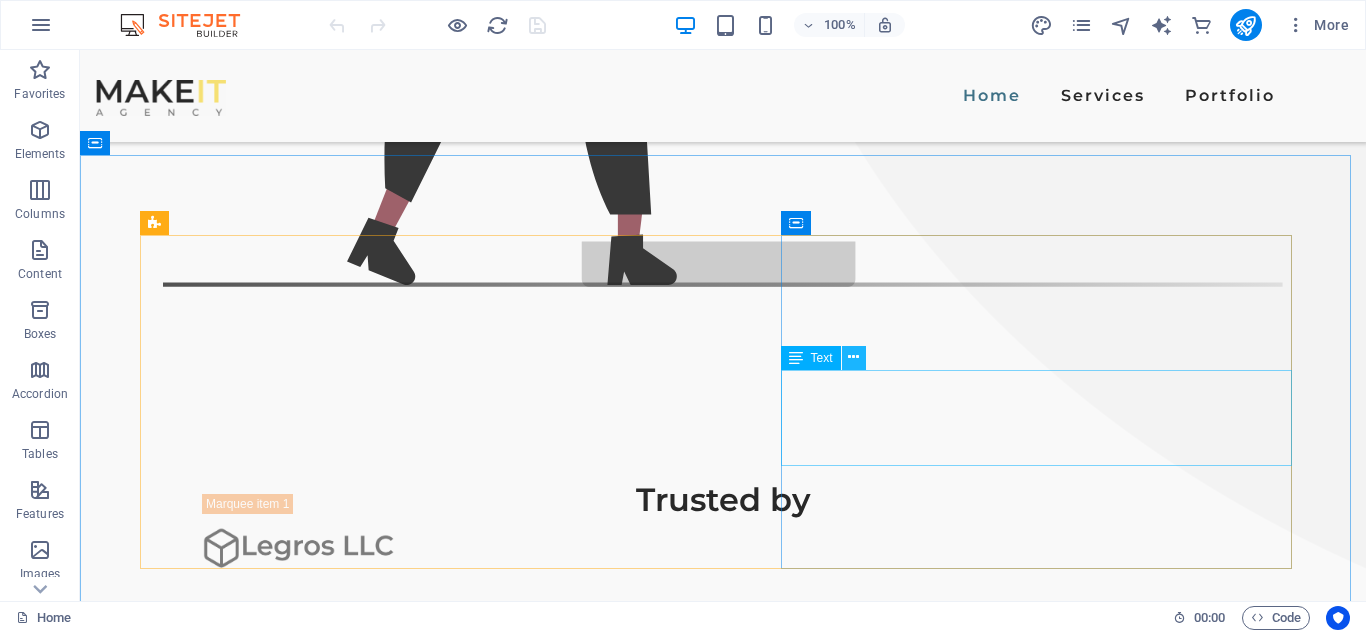 click at bounding box center [854, 358] 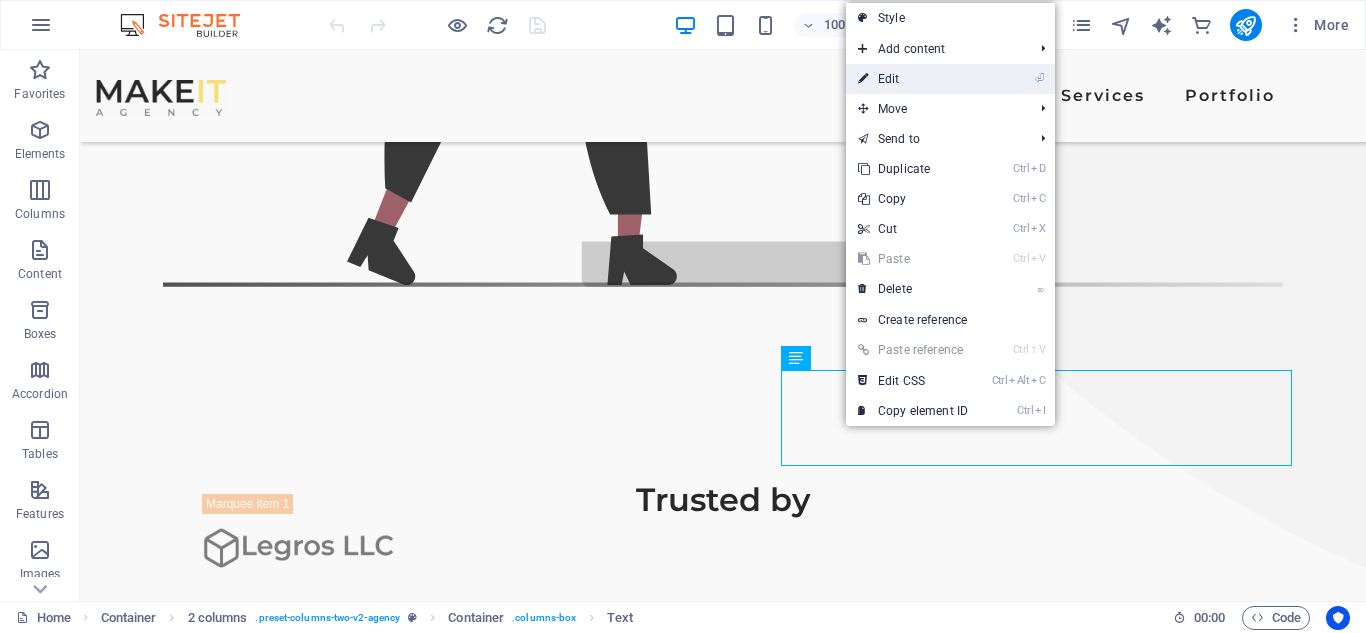 click on "⏎  Edit" at bounding box center [913, 79] 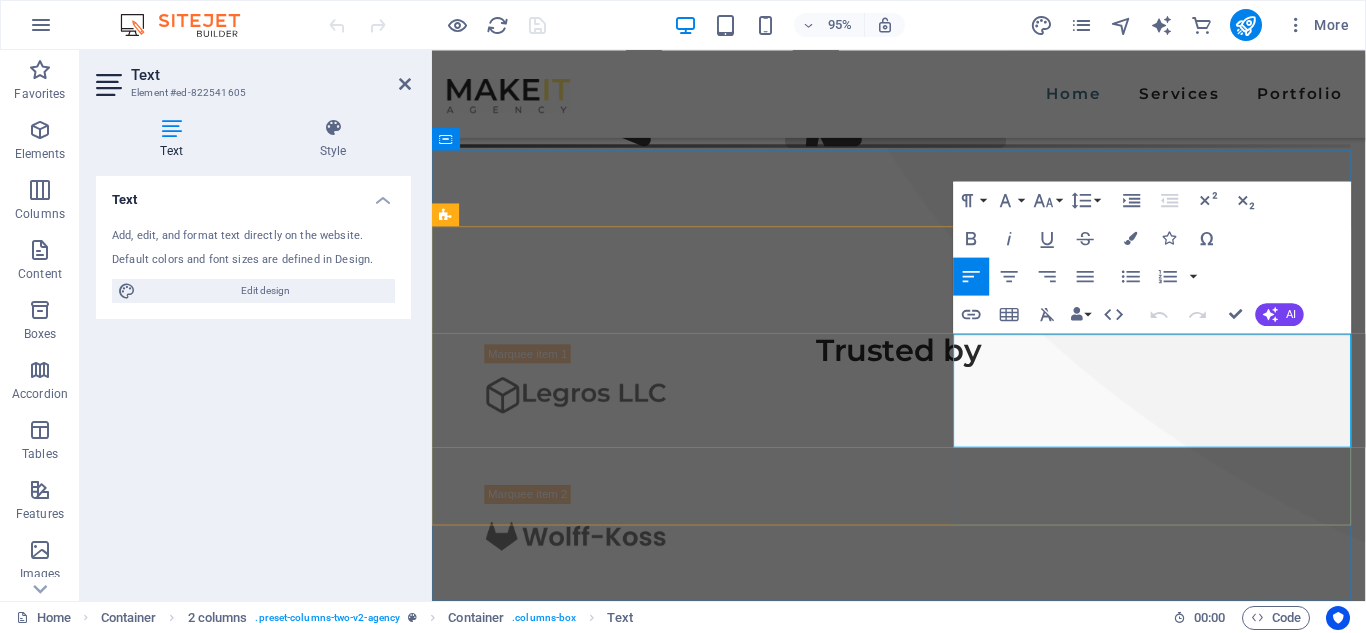 scroll, scrollTop: 1086, scrollLeft: 0, axis: vertical 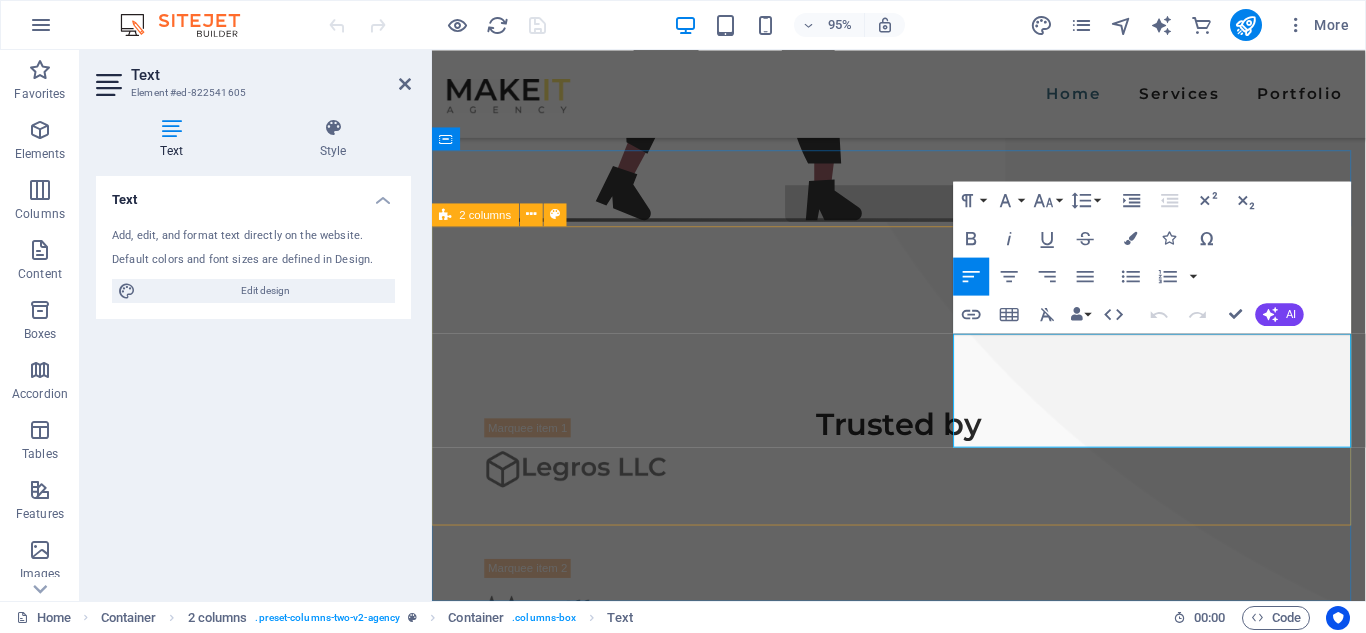 drag, startPoint x: 1168, startPoint y: 464, endPoint x: 975, endPoint y: 355, distance: 221.65288 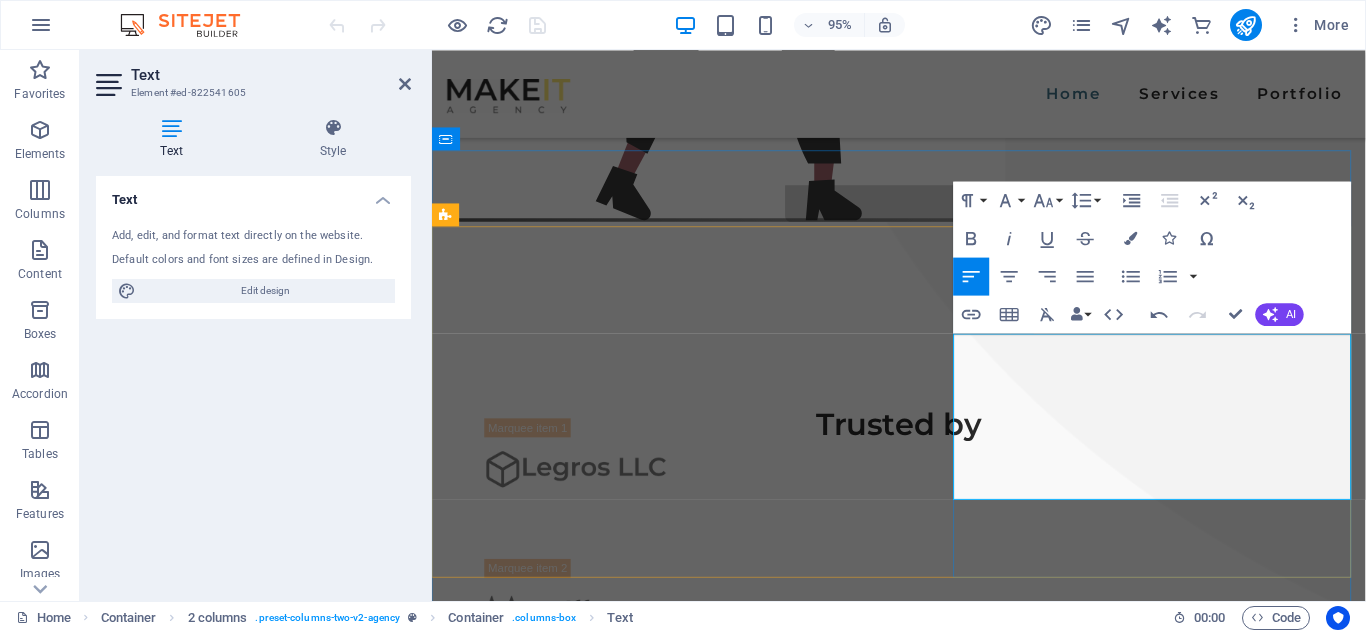 drag, startPoint x: 1151, startPoint y: 363, endPoint x: 1006, endPoint y: 363, distance: 145 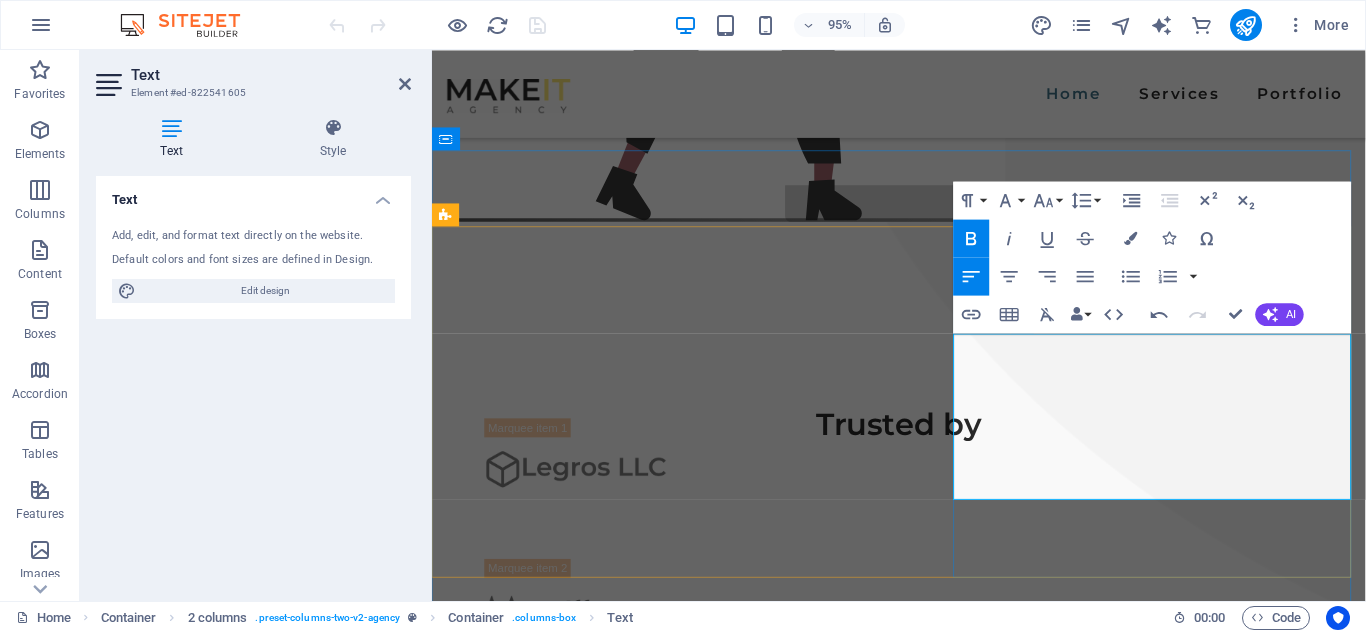 type 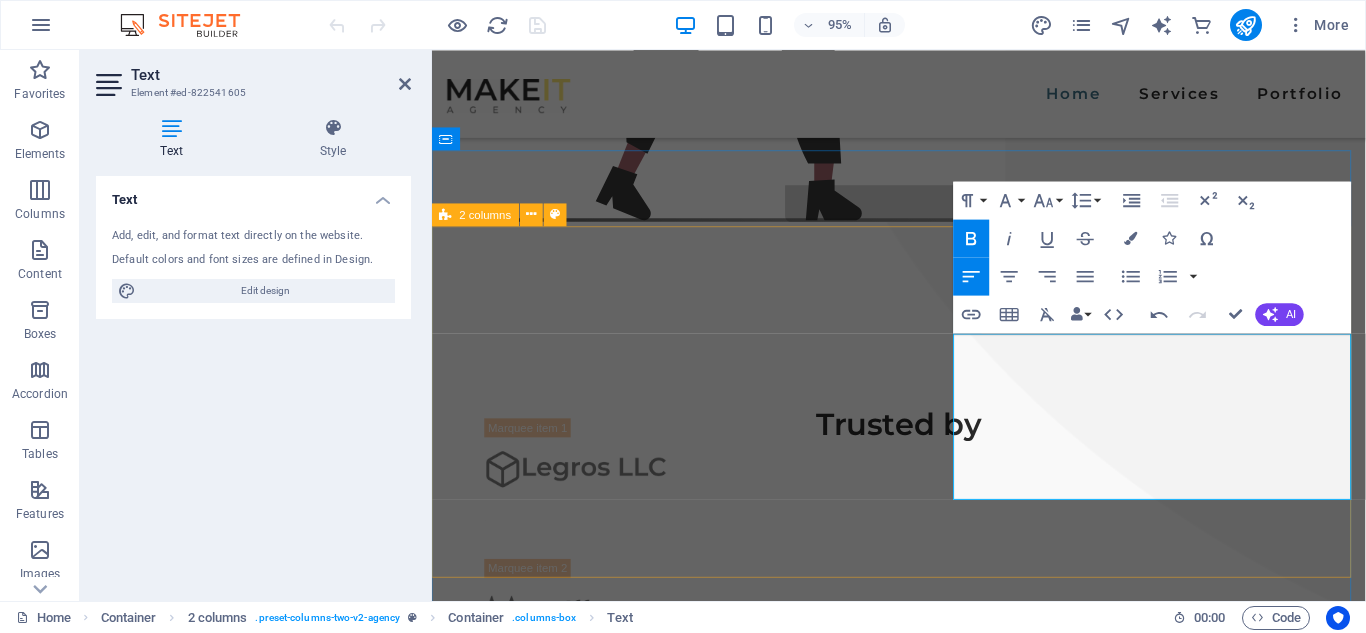 click on "ABOUT US What we are all about At [COMPANY], we turn social media into growth engines for brands. Our creative, data-driven strategies boost engagement, visibility, and conversions. From eye-catching content to targeted campaigns, we help you stand out and connect with your audience. Whether you're a startup or an established business, we tailor solutions to fit your goals. Let’s make your brand shine online! LEARN MORE" at bounding box center (923, 1691) 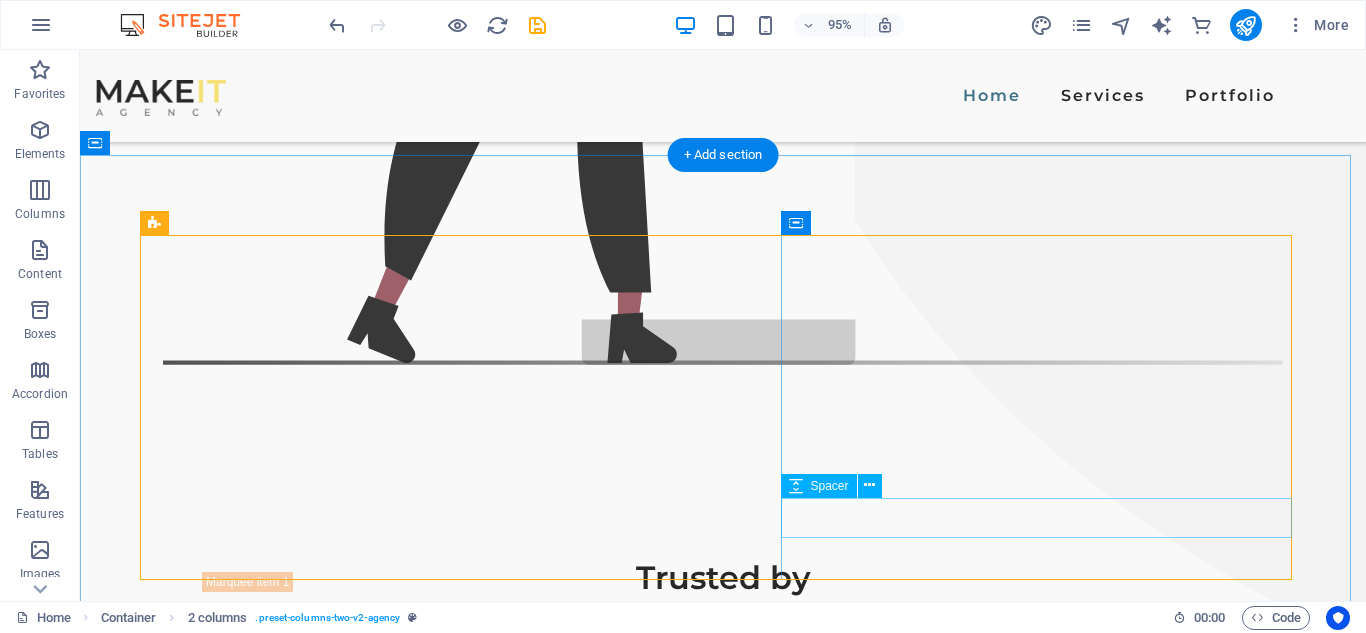 scroll, scrollTop: 1164, scrollLeft: 0, axis: vertical 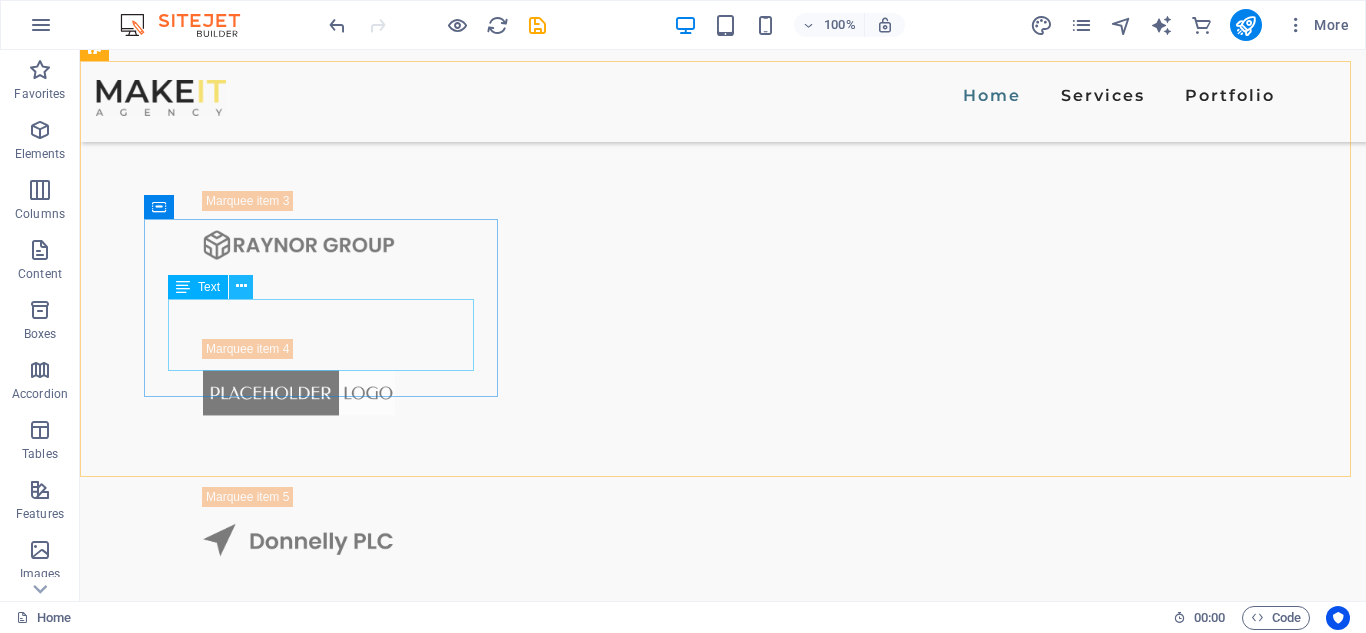 click at bounding box center [241, 286] 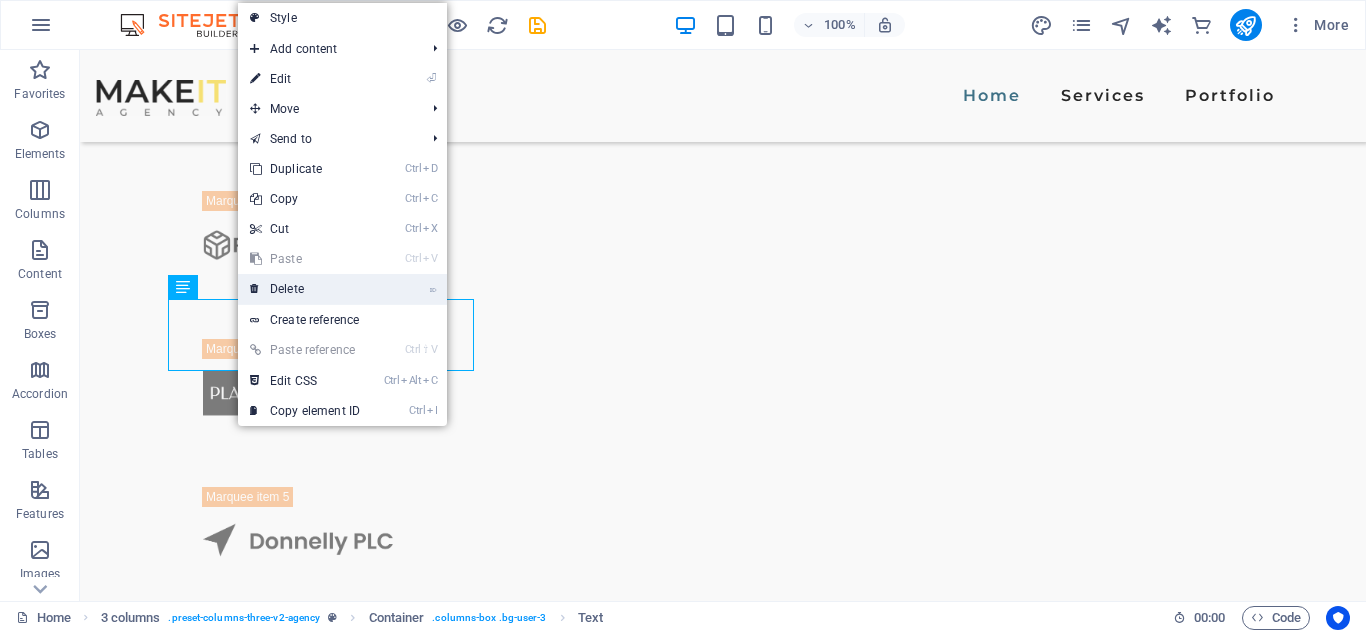 click on "⌦  Delete" at bounding box center [305, 289] 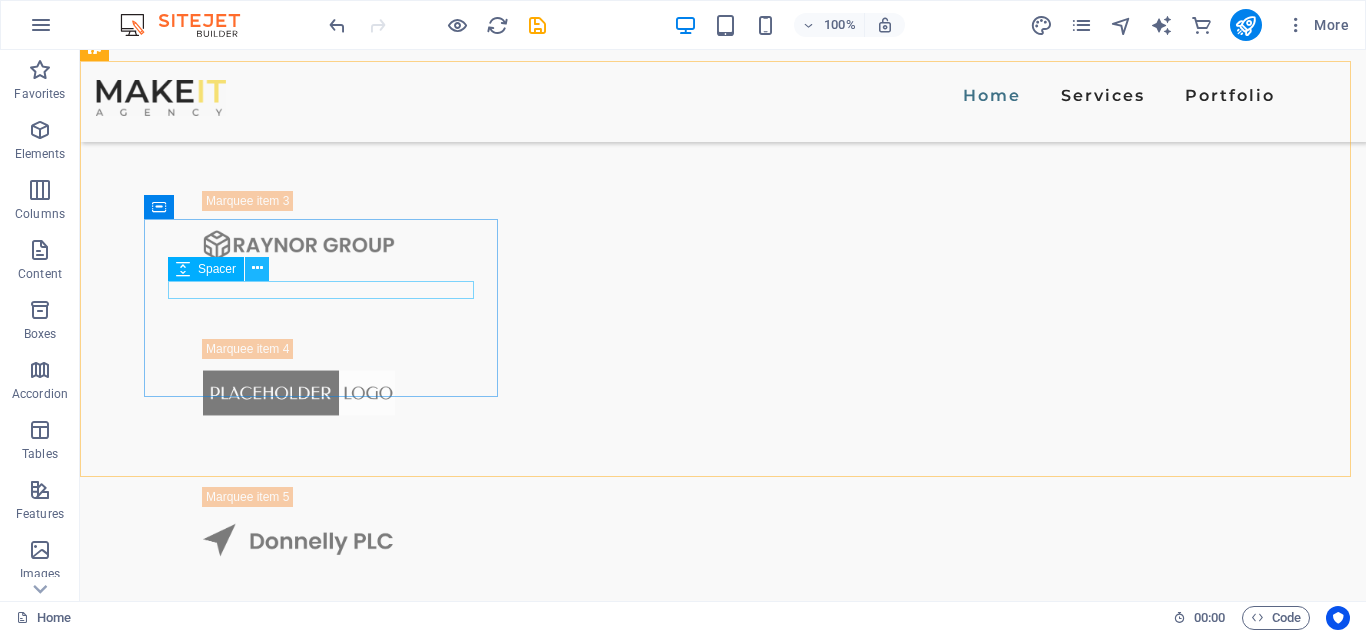 click at bounding box center (257, 268) 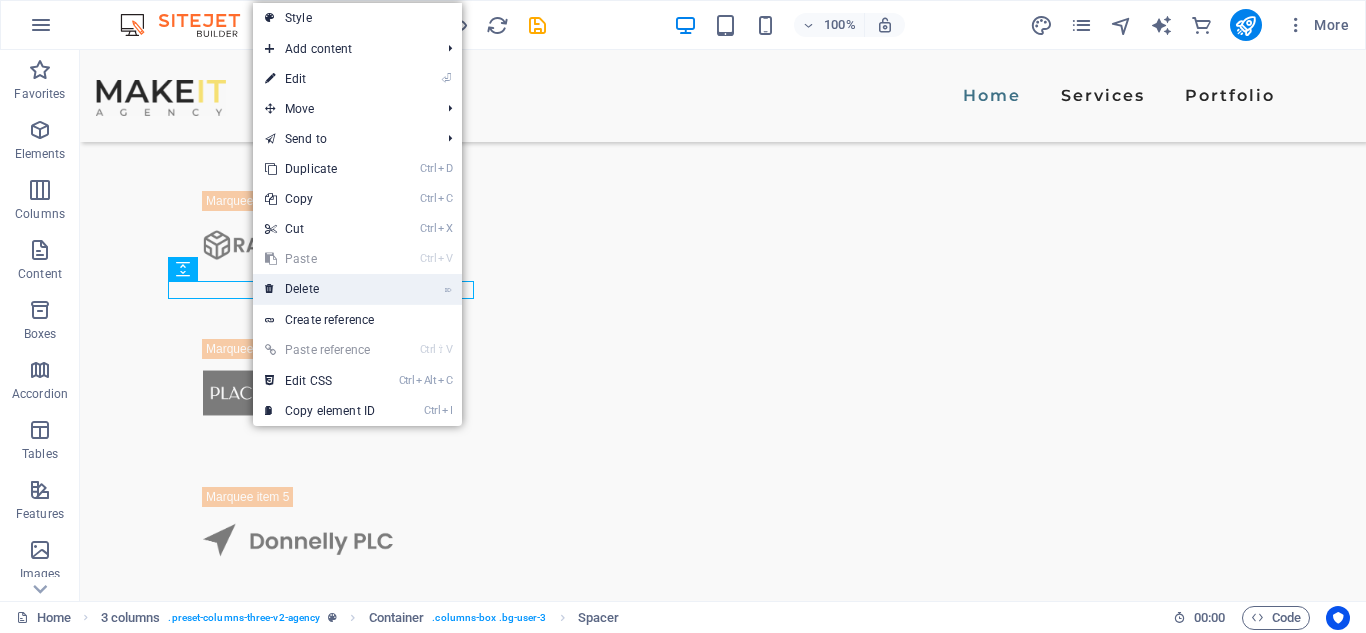click on "⌦  Delete" at bounding box center (320, 289) 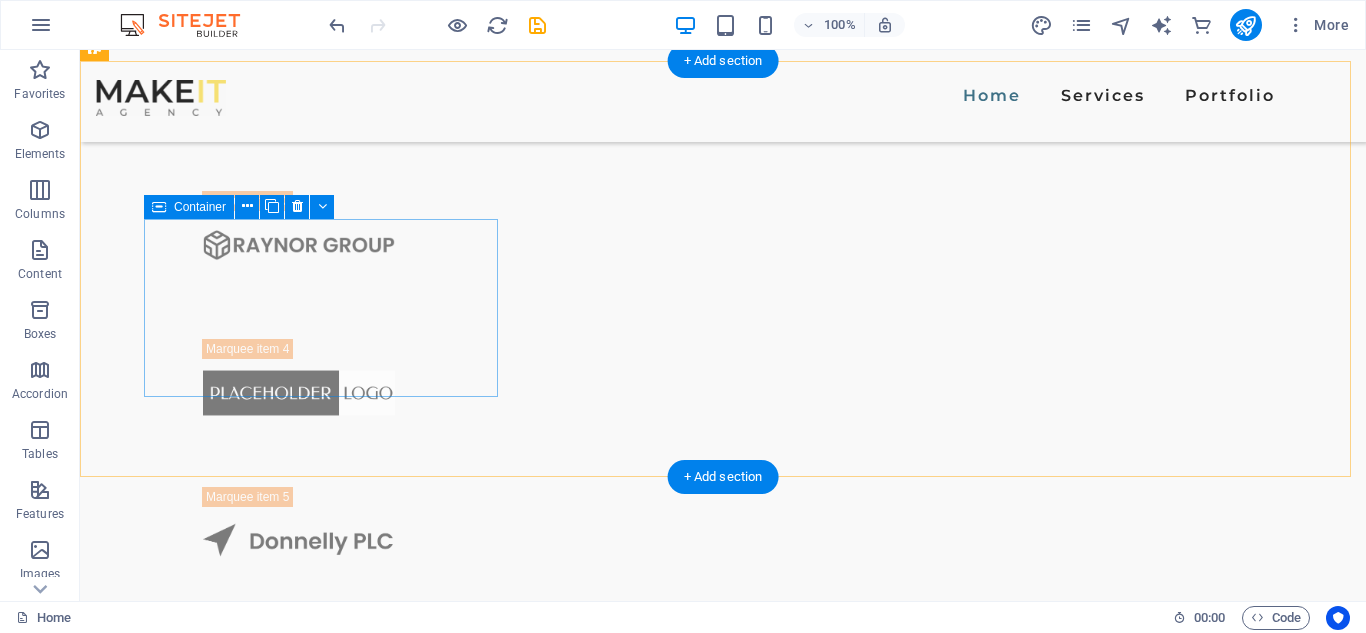 click on "Fast Results" at bounding box center [257, 1832] 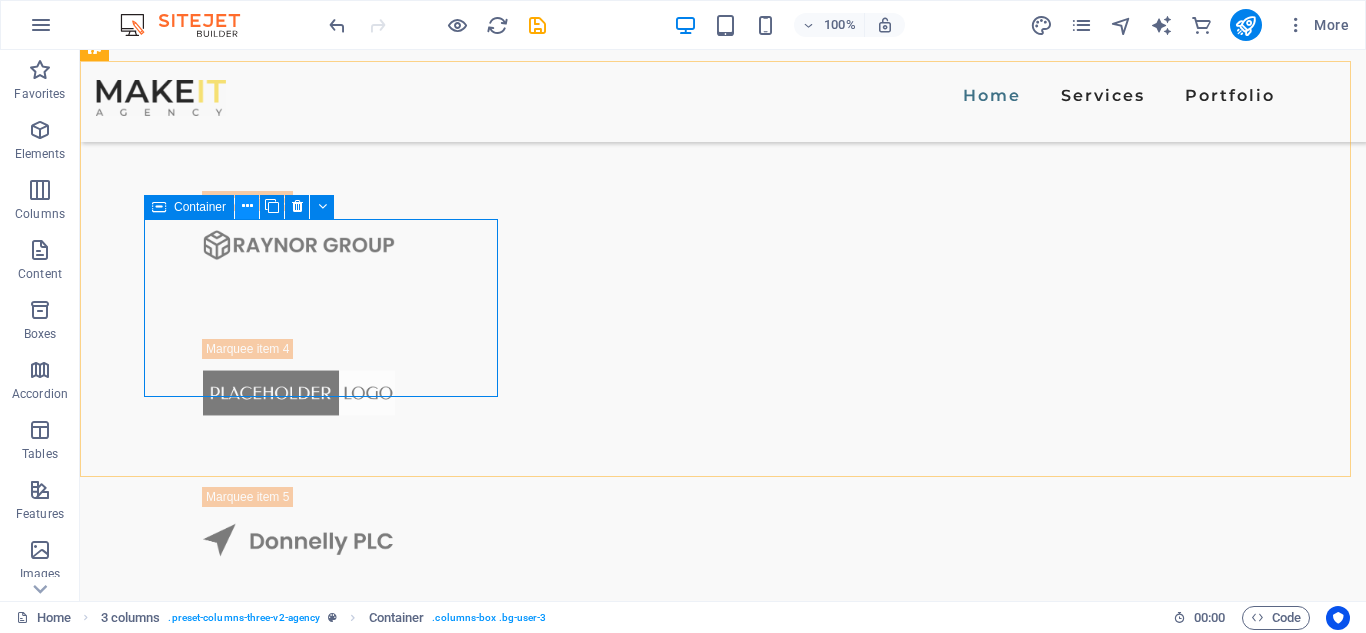 click at bounding box center [247, 206] 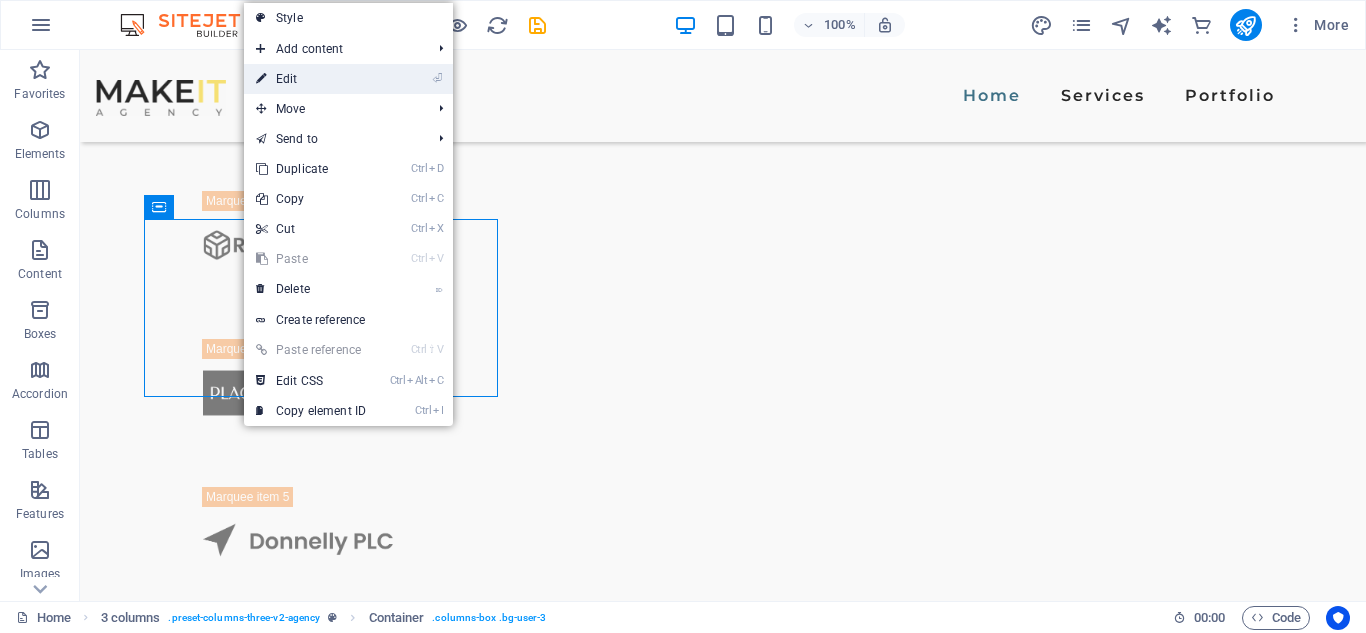 click on "⏎  Edit" at bounding box center [311, 79] 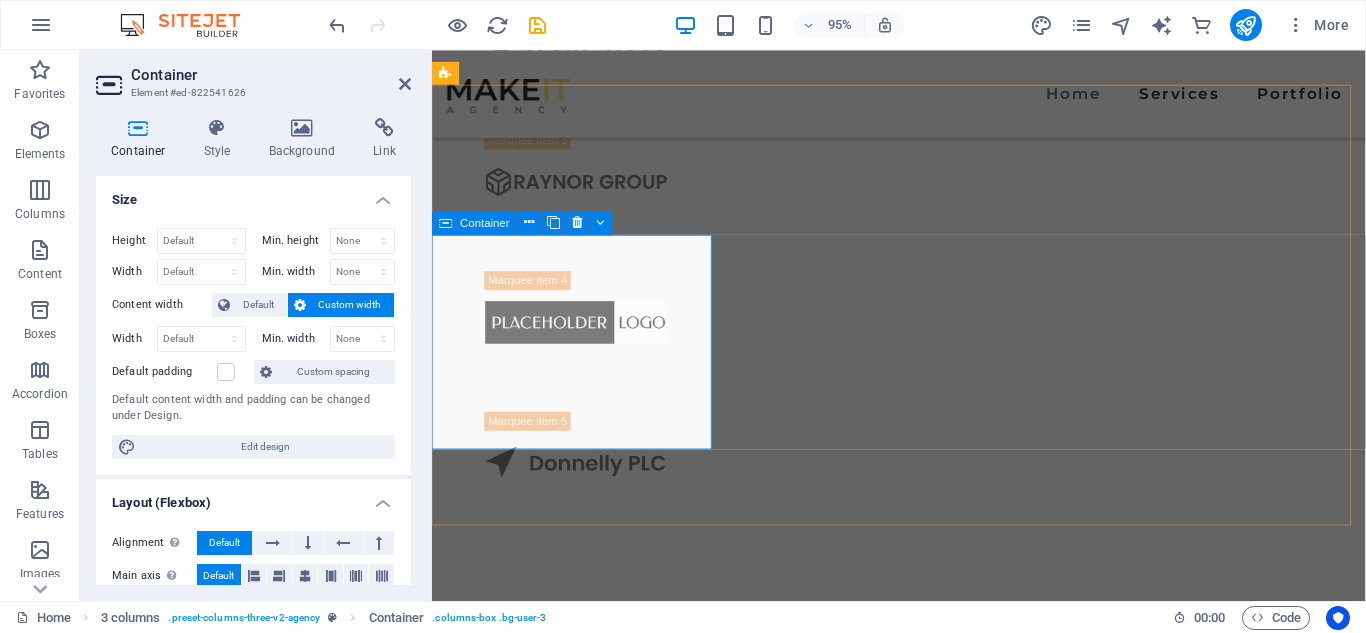 click on "Fast Results" at bounding box center [582, 1744] 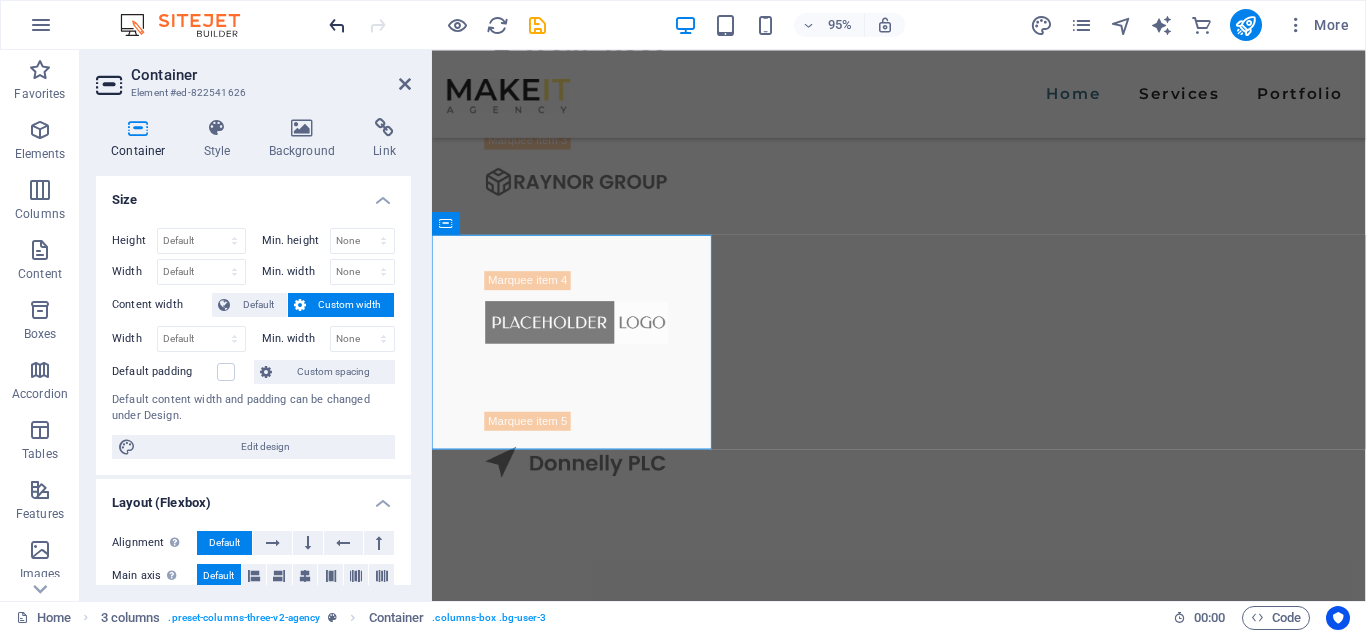 drag, startPoint x: 321, startPoint y: 17, endPoint x: 332, endPoint y: 22, distance: 12.083046 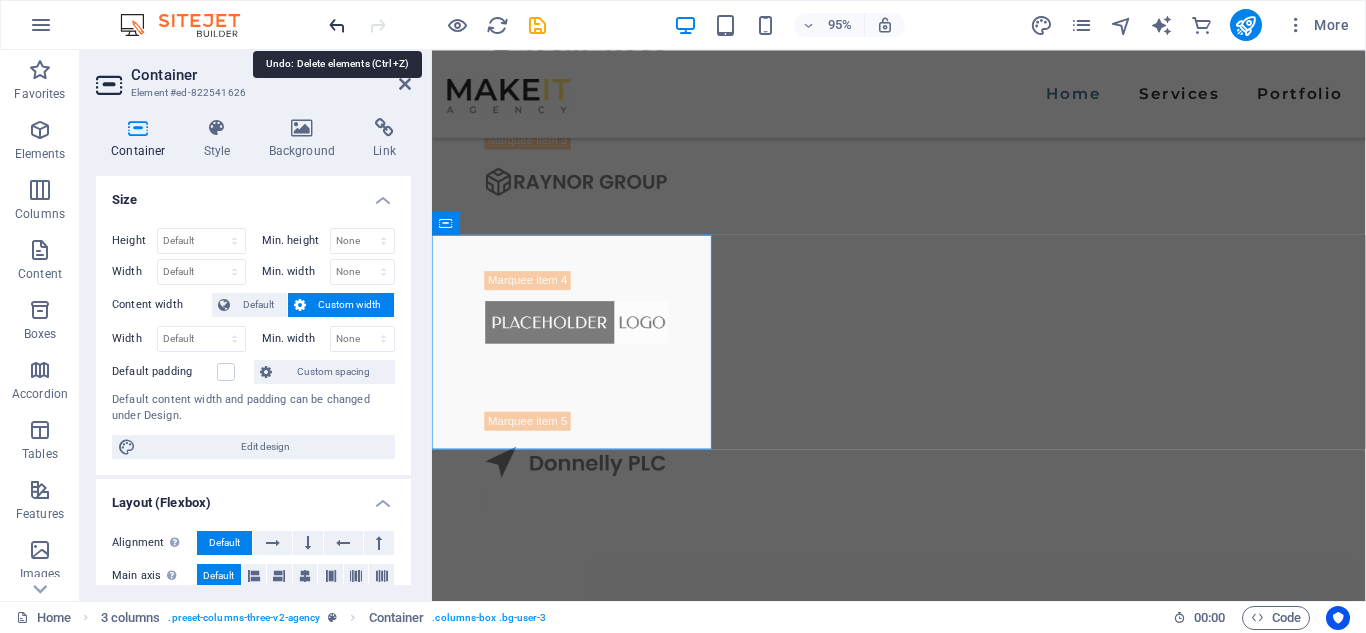 click at bounding box center (337, 25) 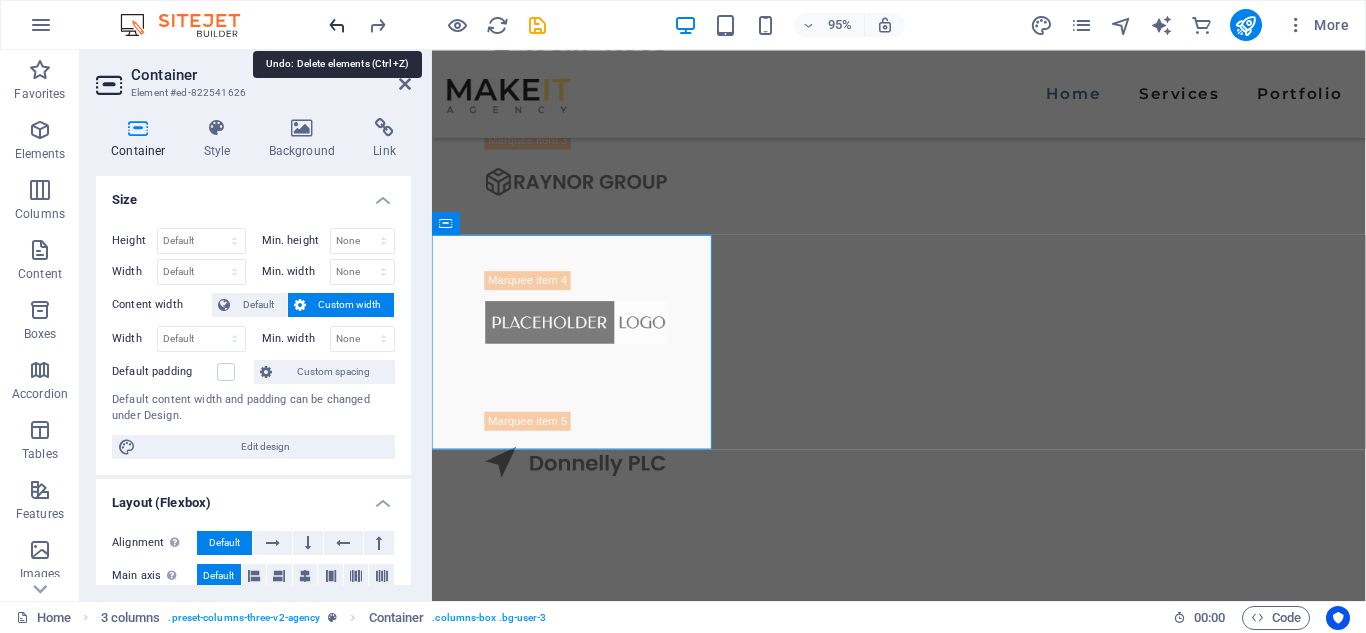 click at bounding box center (337, 25) 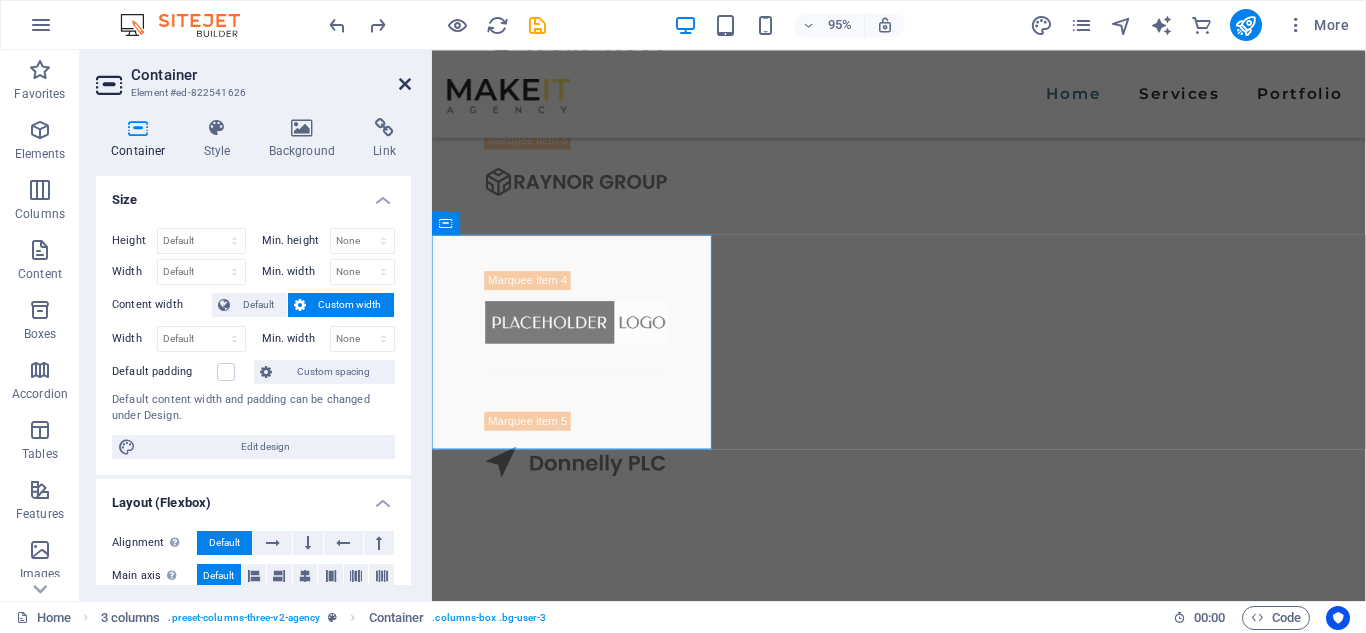 click at bounding box center (405, 84) 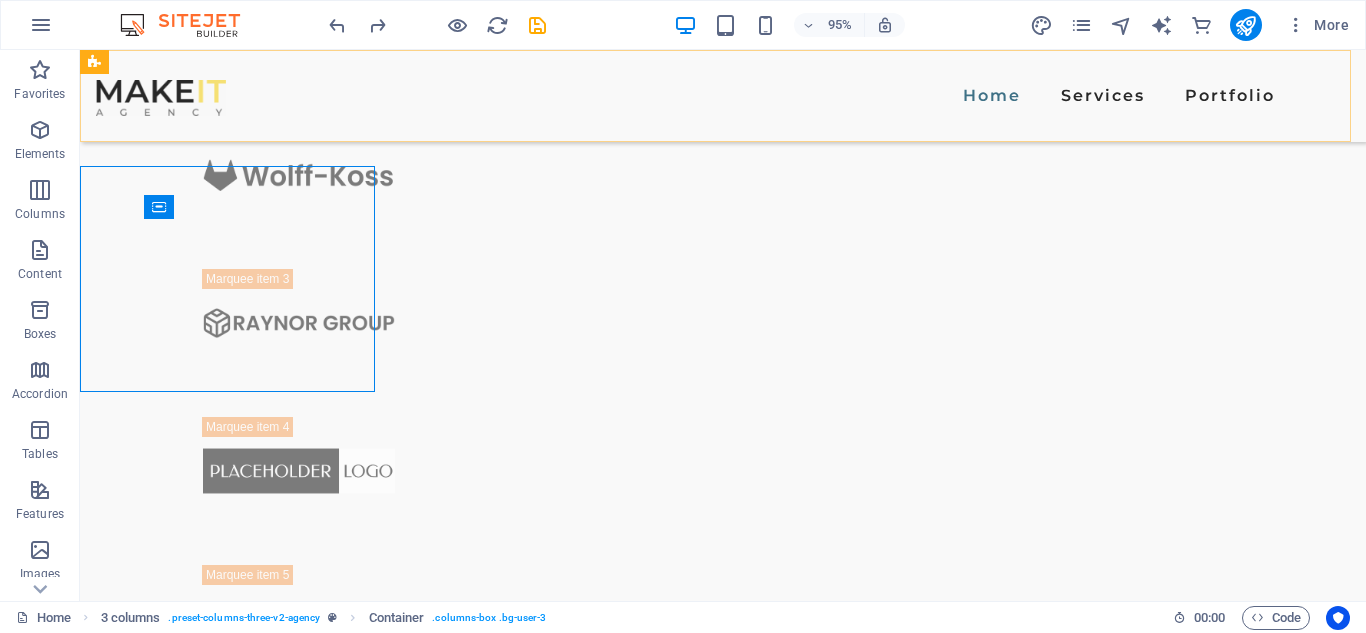 scroll, scrollTop: 1763, scrollLeft: 0, axis: vertical 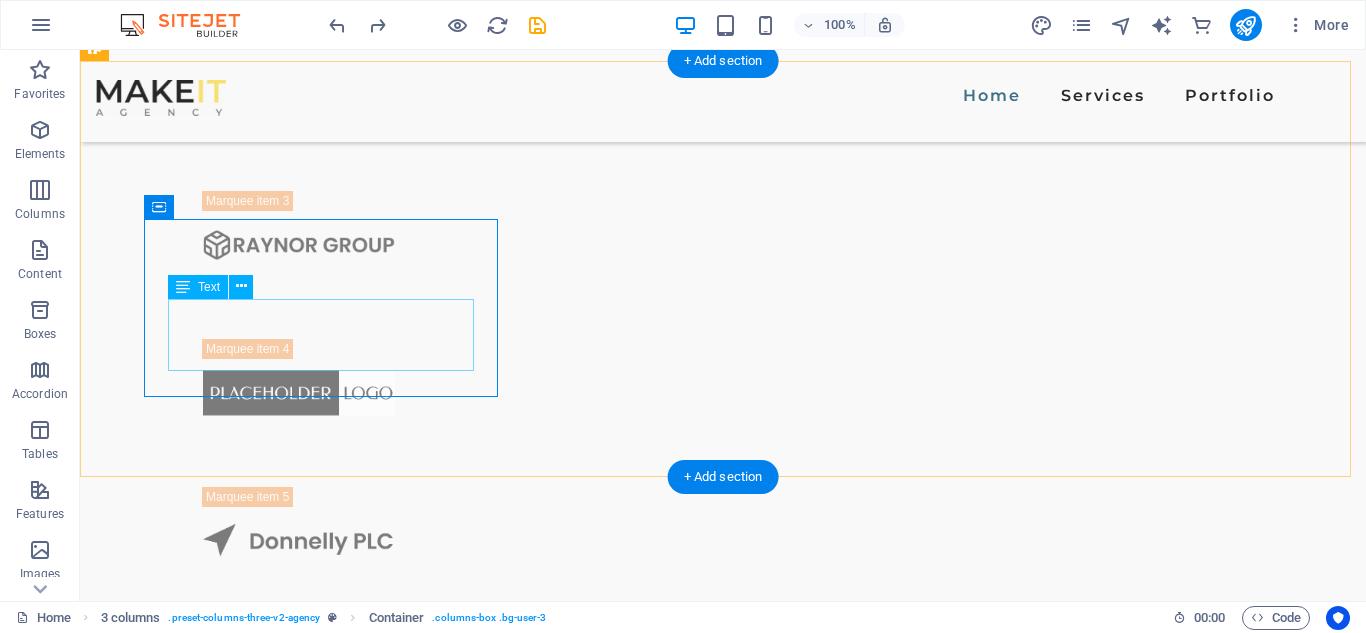 click on "Sed ut perspiciatis unde omnis natus error sit  doloremque et laudantium, totam rem aperiam" at bounding box center (257, 1921) 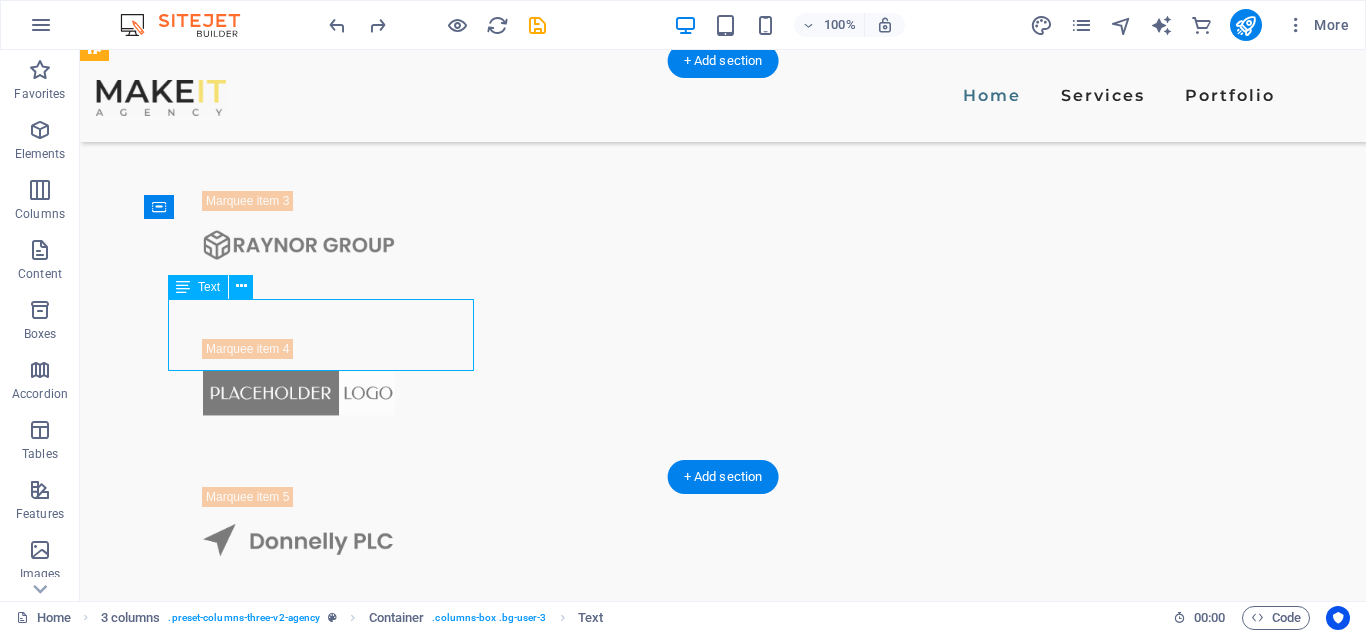 click on "Sed ut perspiciatis unde omnis natus error sit  doloremque et laudantium, totam rem aperiam" at bounding box center (257, 1921) 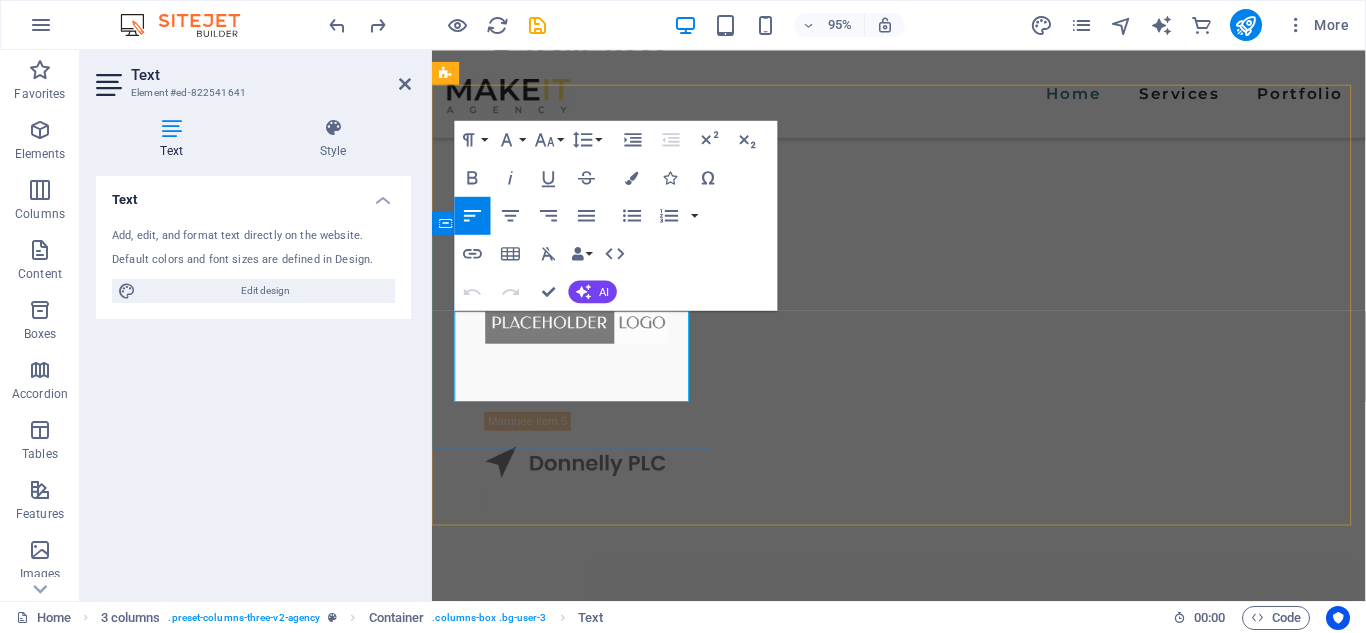 click on "Sed ut perspiciatis unde omnis natus error sit  doloremque et laudantium, totam rem aperiam" at bounding box center (582, 1845) 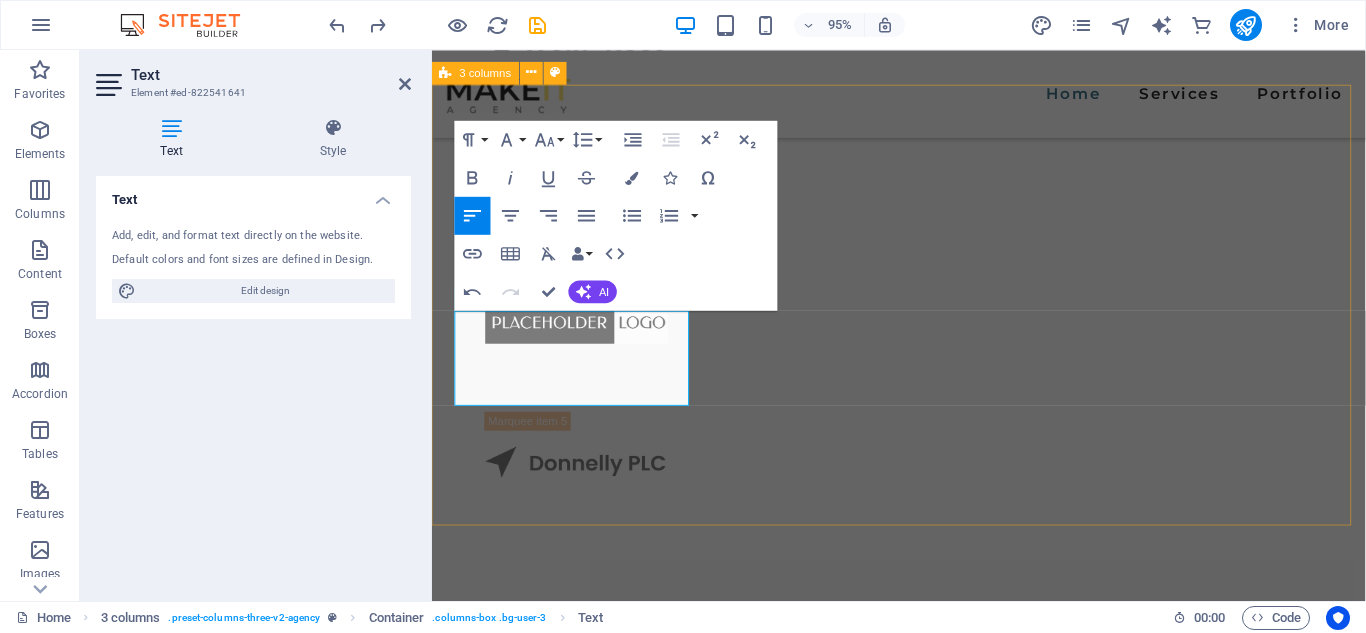 click on "We guarantee Fast Results  Boost engagement, grow followers & drive sales with our proven social media strategies. See real growth in days! Excellent Quality Sed ut perspiciatis unde omnis natus error sit  doloremque et laudantium, totam rem aperiam Affordable Price Sed ut perspiciatis unde omnis natus error sit  doloremque et laudantium, totam rem aperiam" at bounding box center (923, 2016) 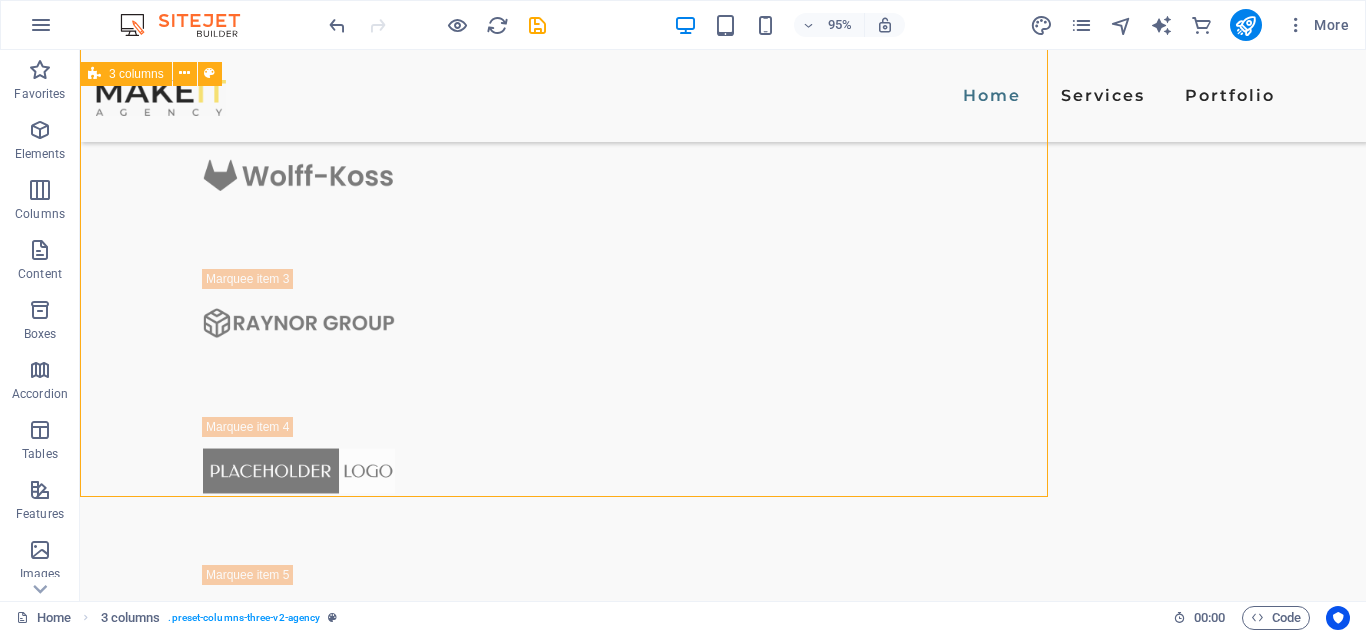 scroll, scrollTop: 1738, scrollLeft: 0, axis: vertical 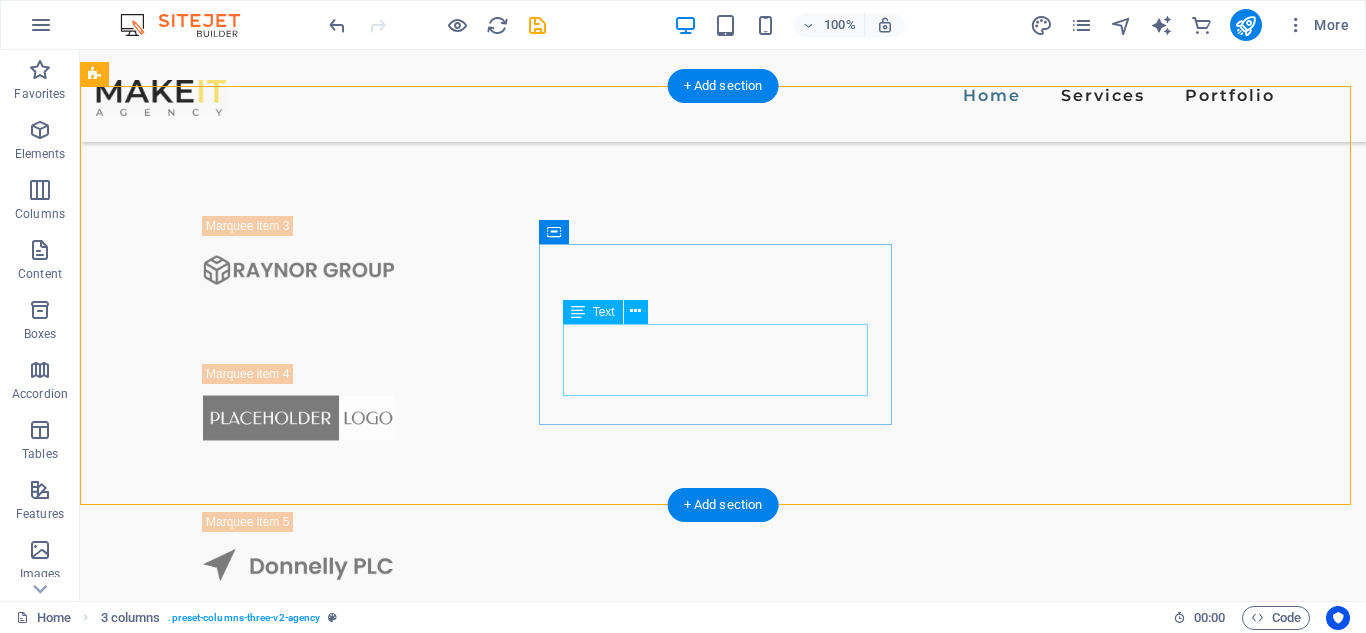 click on "Sed ut perspiciatis unde omnis natus error sit  doloremque et laudantium, totam rem aperiam" at bounding box center [257, 2176] 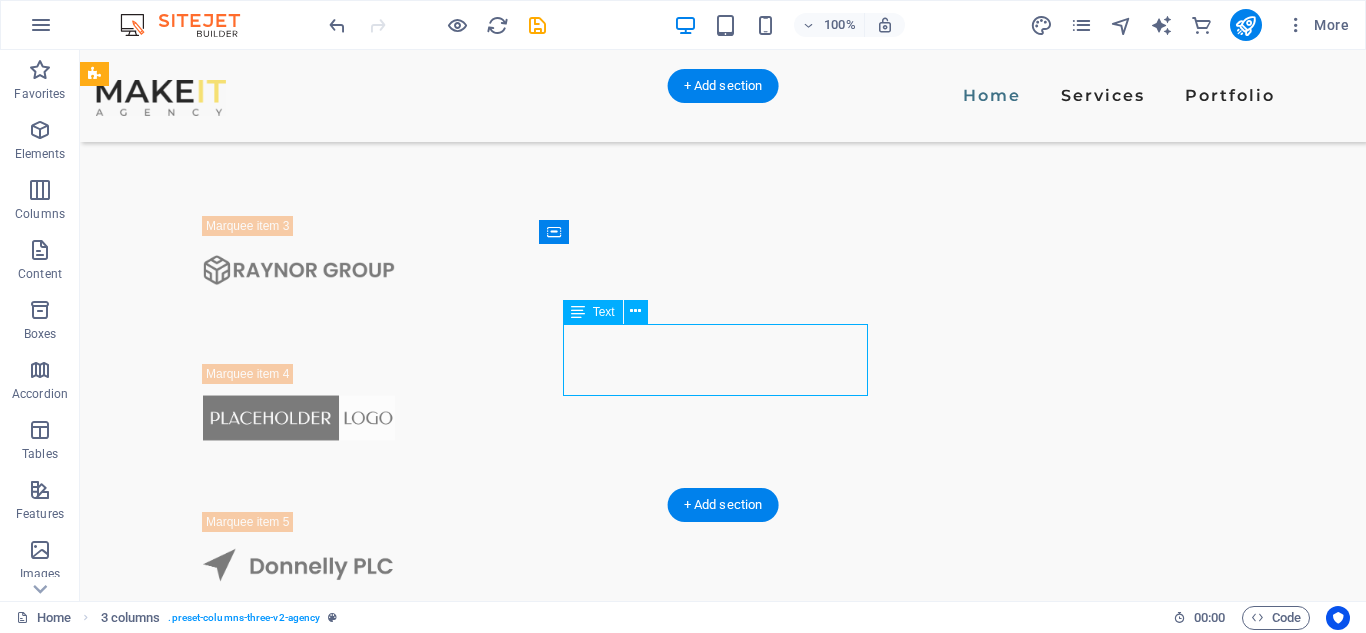 click on "Sed ut perspiciatis unde omnis natus error sit  doloremque et laudantium, totam rem aperiam" at bounding box center (257, 2176) 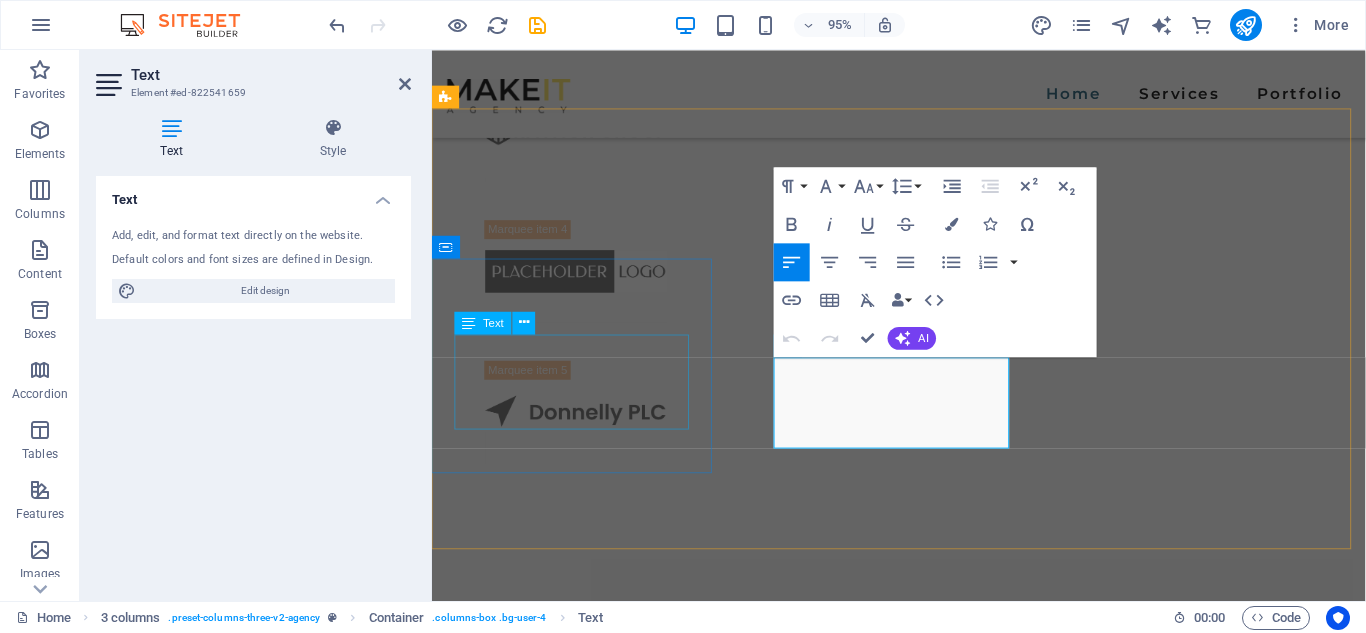 scroll, scrollTop: 1660, scrollLeft: 0, axis: vertical 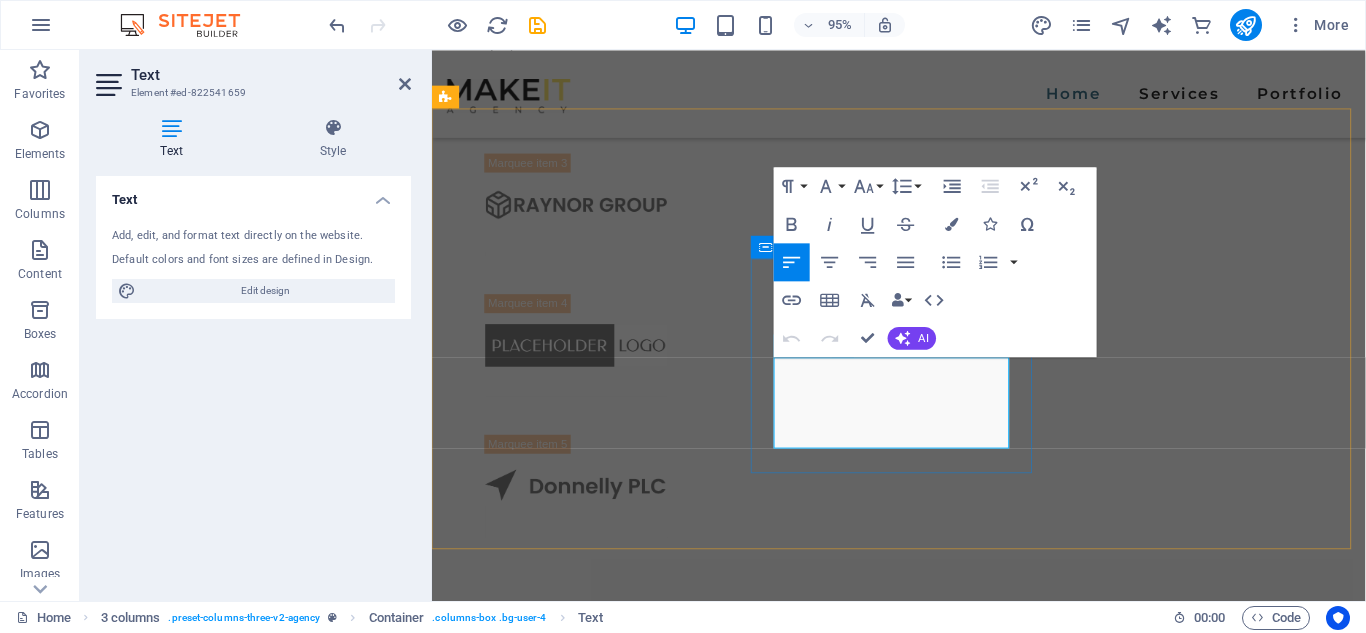 click on "Sed ut perspiciatis unde omnis natus error sit  doloremque et laudantium, totam rem aperiam" at bounding box center (582, 2125) 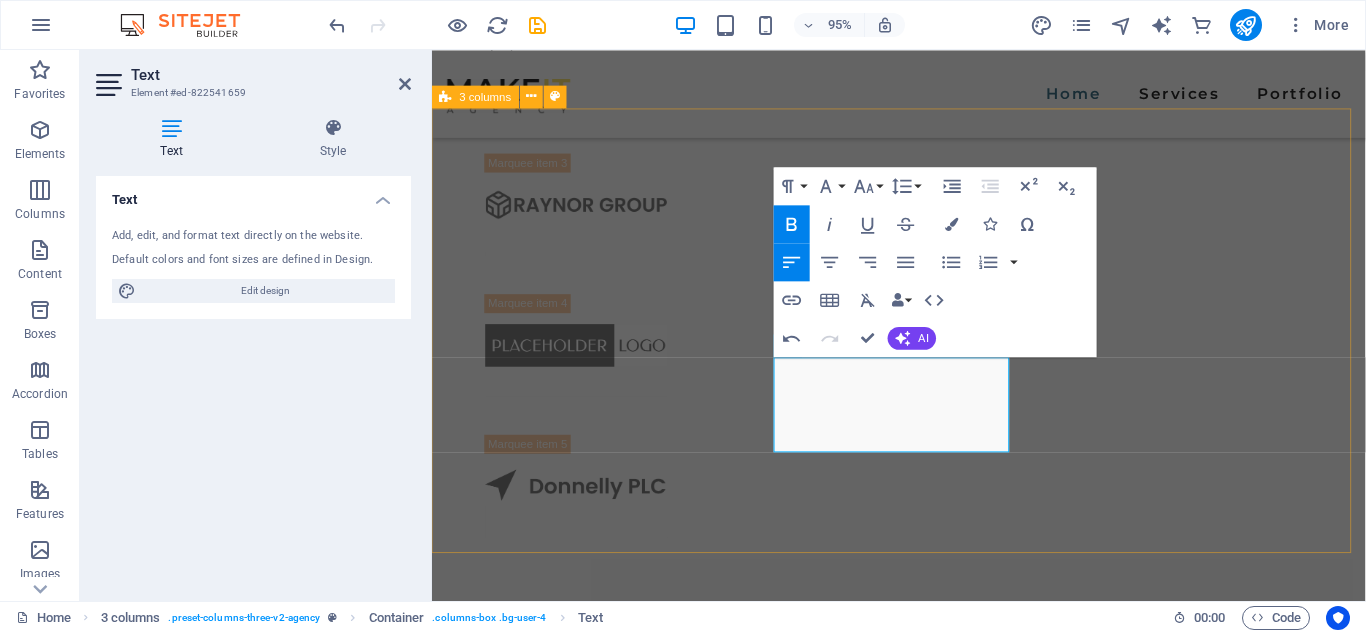 click on "We guarantee Fast Results  Boost engagement, grow followers & drive sales with our proven social media strategies. See real growth in days! Excellent Quality Boost your brand with our expert social media marketing! Engaging content, data-driven strategies & real results. Let’s grow together! Affordable Price Sed ut perspiciatis unde omnis natus error sit  doloremque et laudantium, totam rem aperiam" at bounding box center (923, 2041) 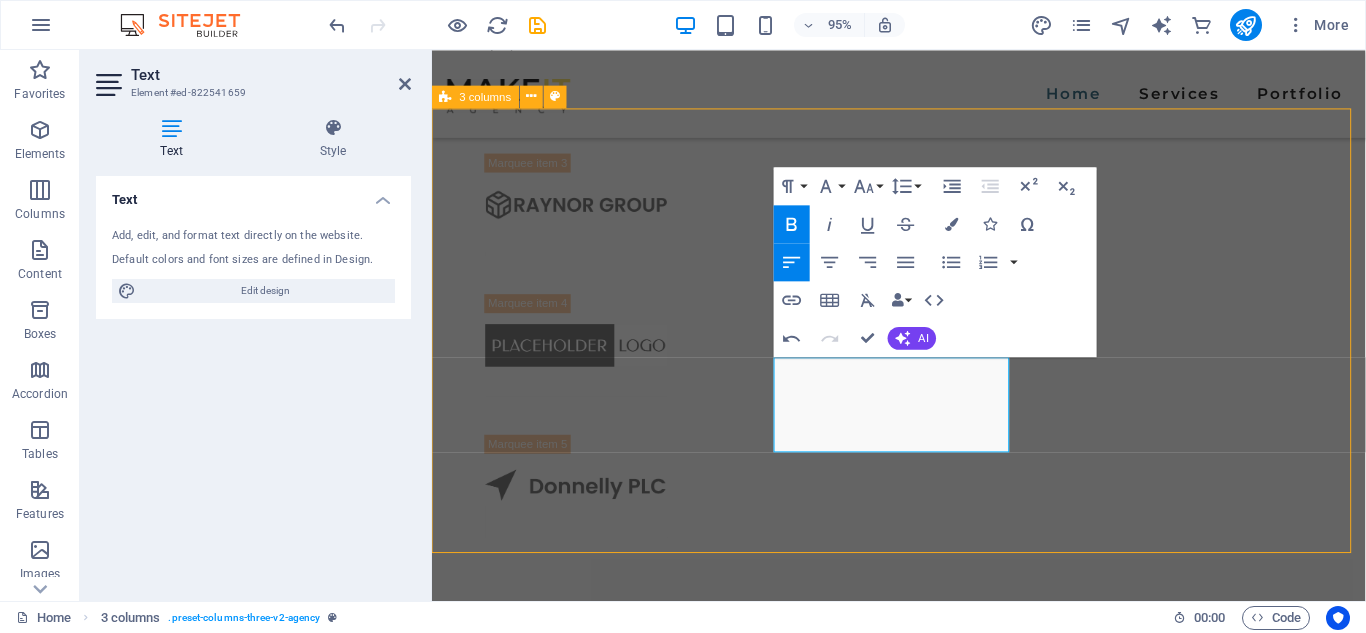 scroll, scrollTop: 1689, scrollLeft: 0, axis: vertical 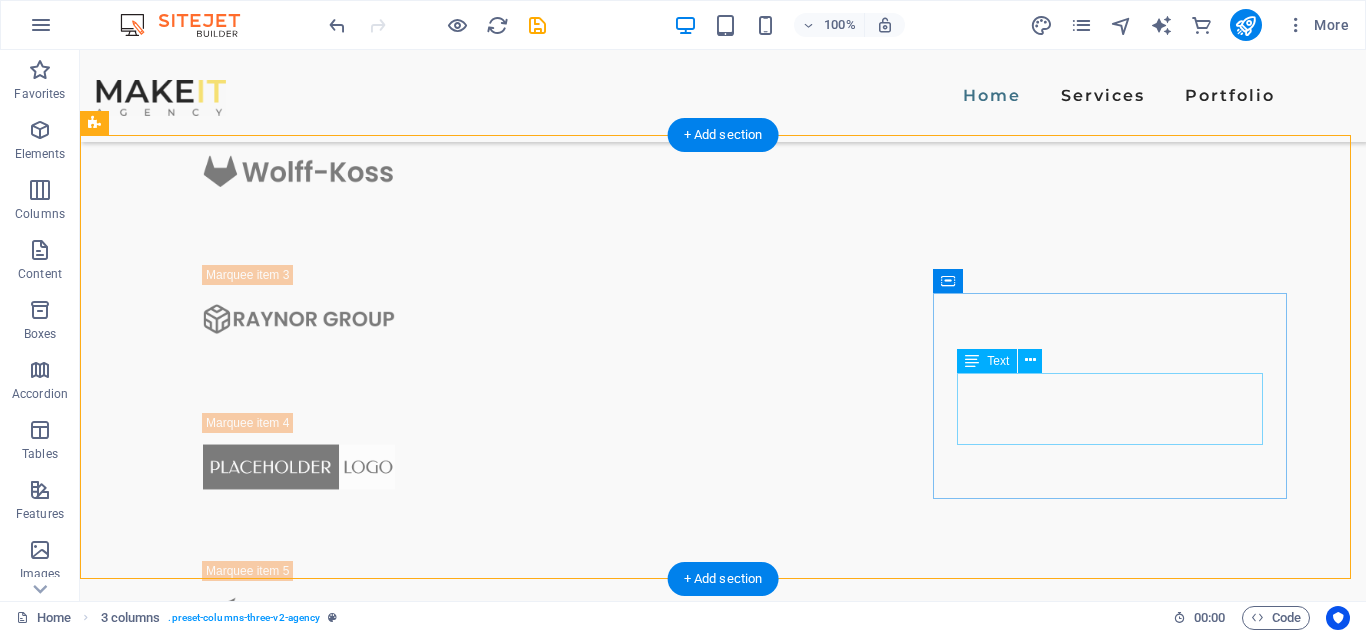 click on "Sed ut perspiciatis unde omnis natus error sit  doloremque et laudantium, totam rem aperiam" at bounding box center [257, 2478] 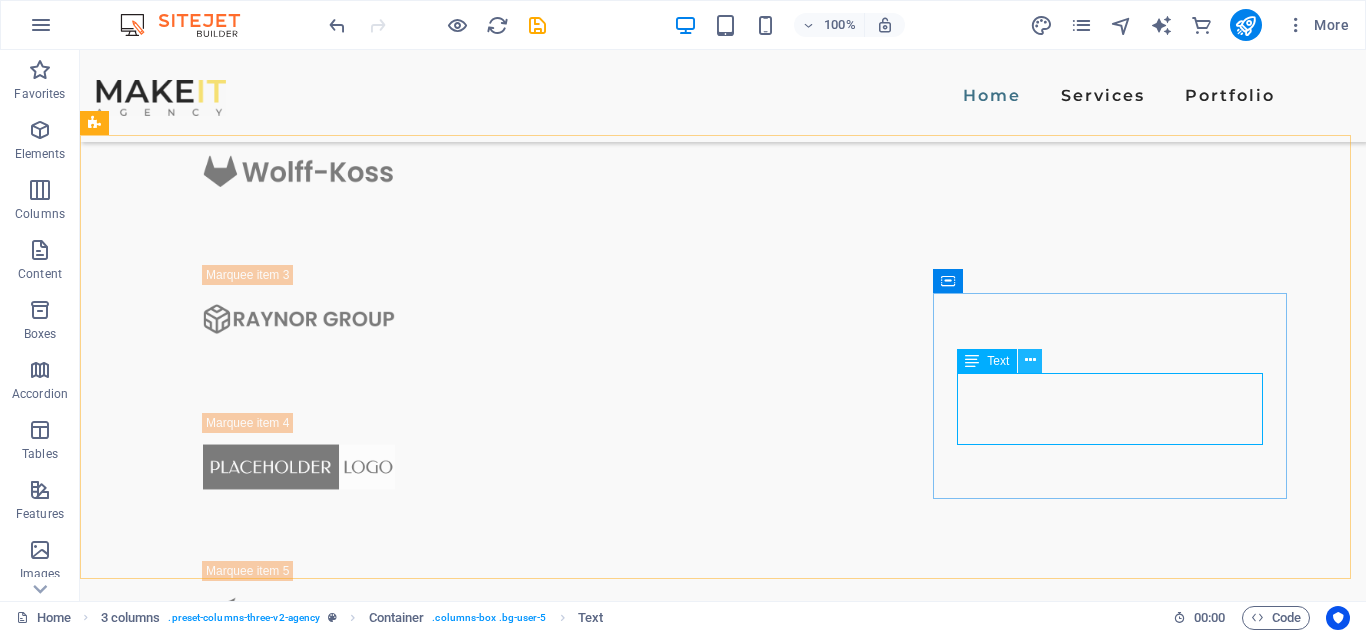 click at bounding box center [1030, 360] 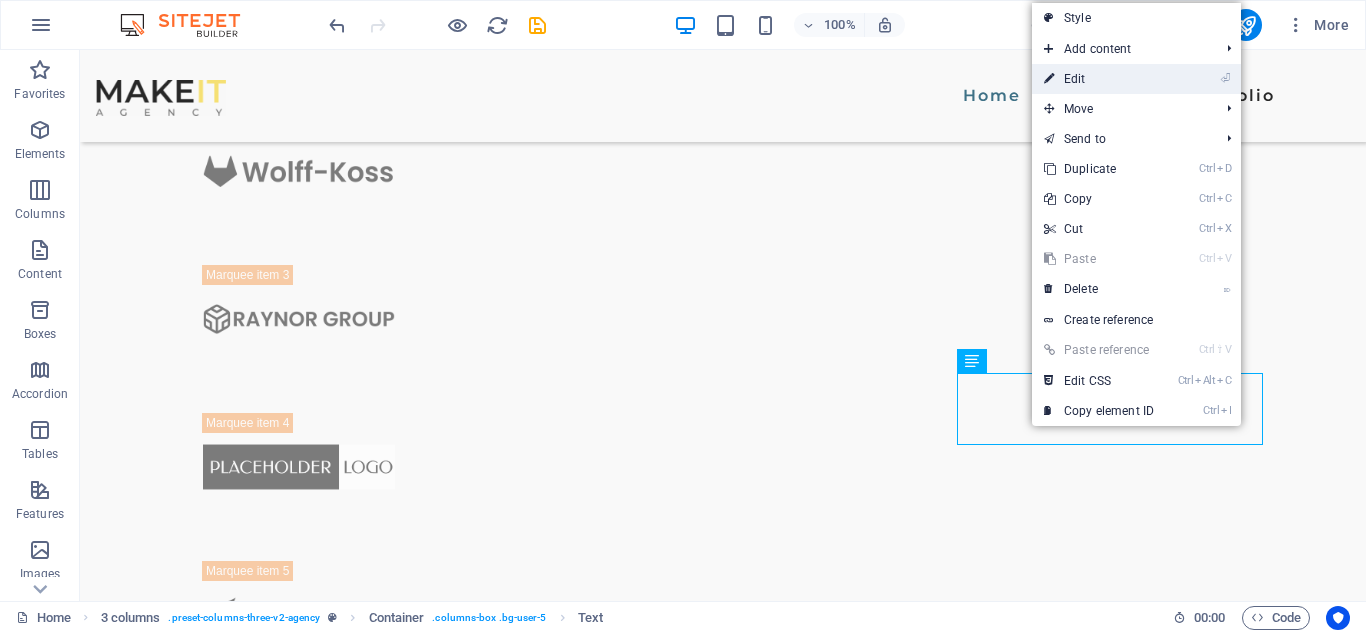 click on "⏎  Edit" at bounding box center (1099, 79) 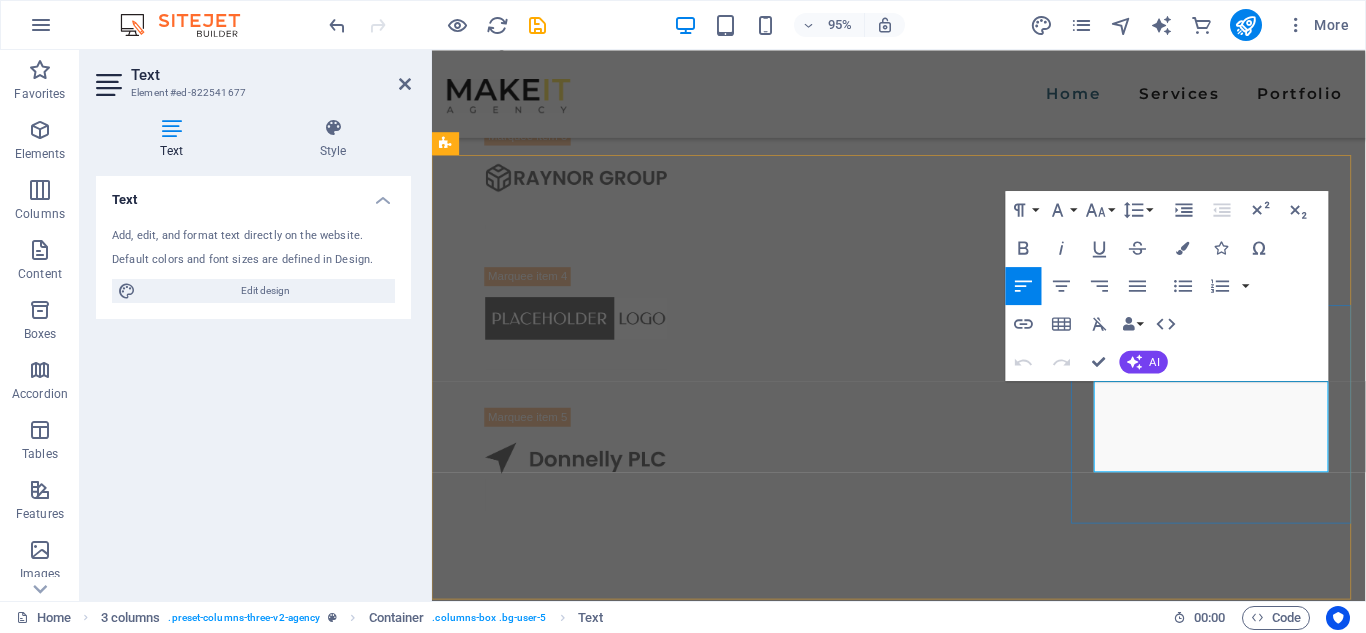 scroll, scrollTop: 1611, scrollLeft: 0, axis: vertical 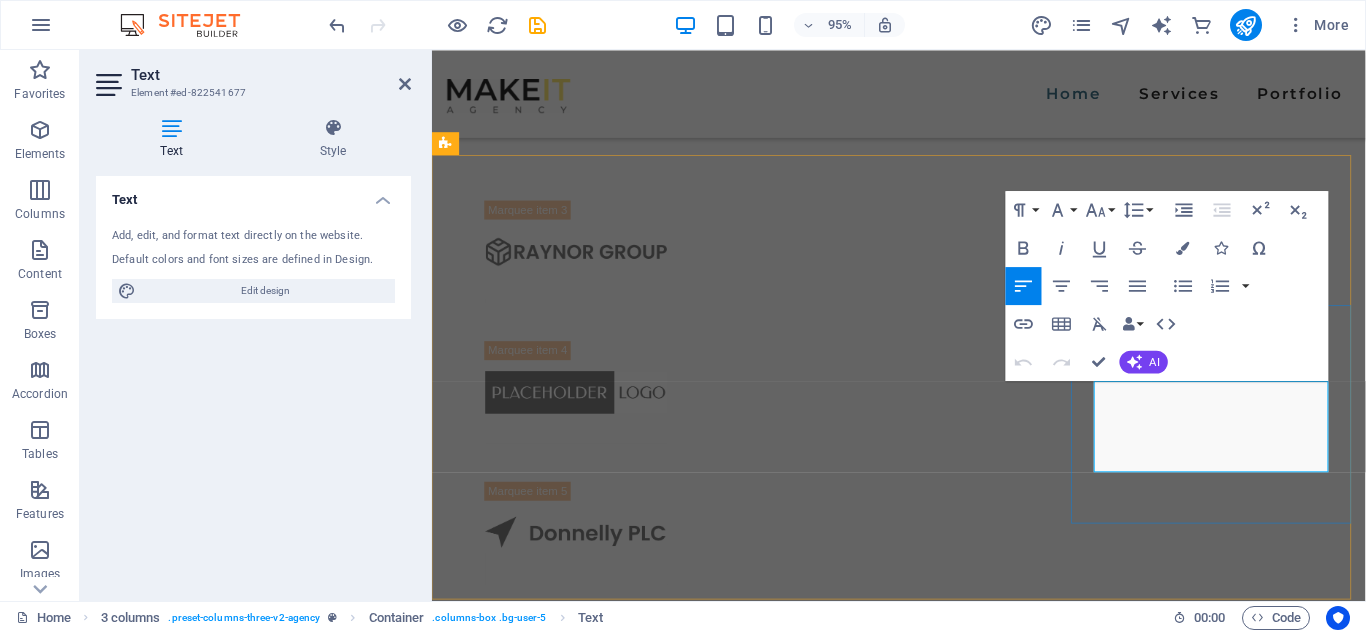 click on "Sed ut perspiciatis unde omnis natus error sit  doloremque et laudantium, totam rem aperiam" at bounding box center (582, 2426) 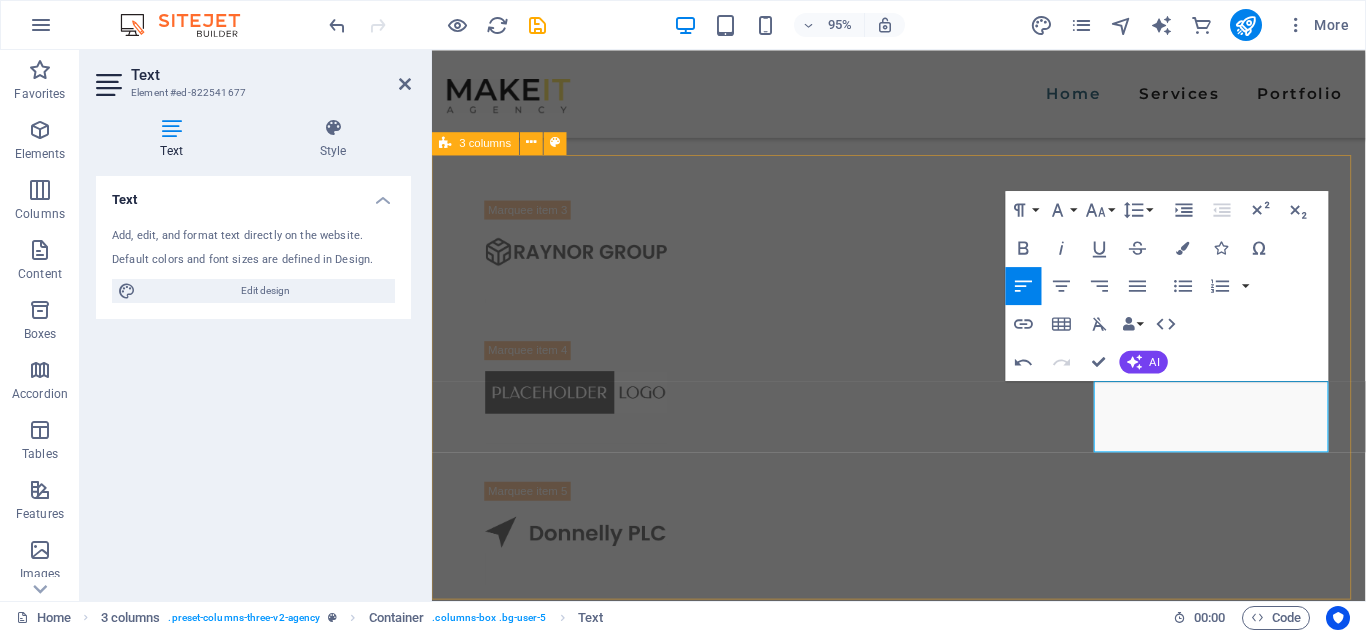 click on "We guarantee Fast Results  Boost engagement, grow followers & drive sales with our proven social media strategies. See real growth in days! Excellent Quality Boost your brand with our expert social media marketing! Engaging content, data-driven strategies & real results. Let’s grow together! Affordable Price Quality social media marketing at budget-friendly prices! Boost your brand without breaking the bank." at bounding box center [923, 2078] 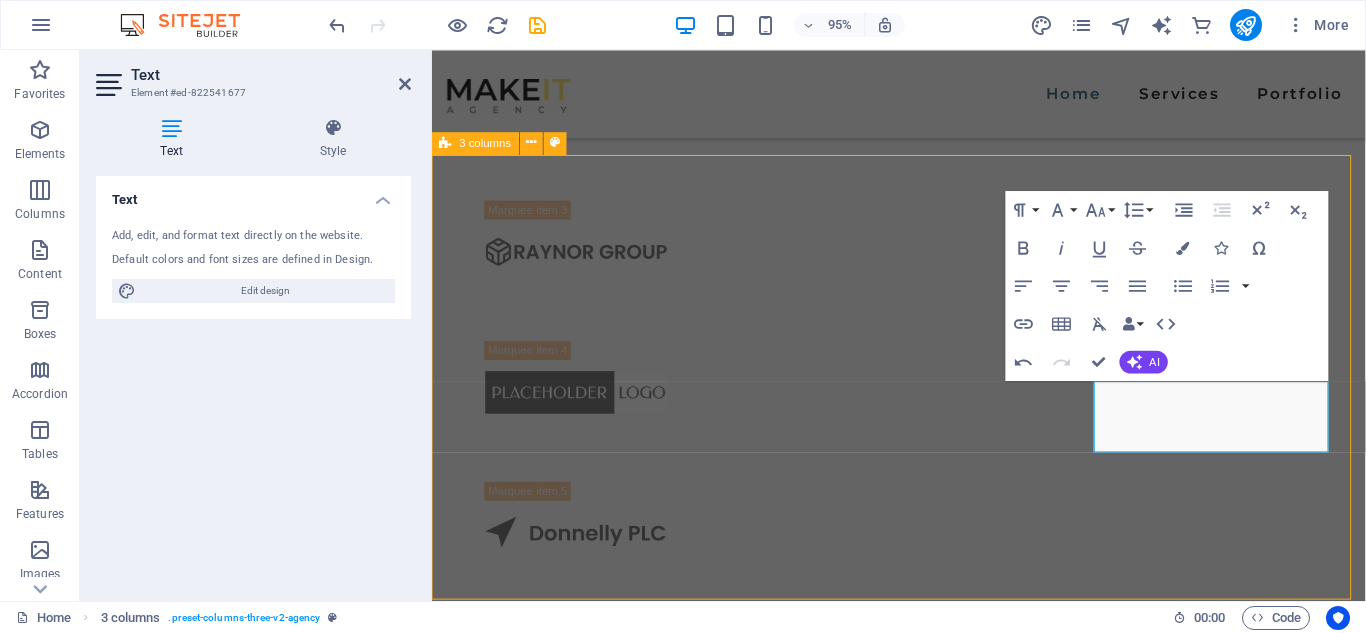 scroll, scrollTop: 1689, scrollLeft: 0, axis: vertical 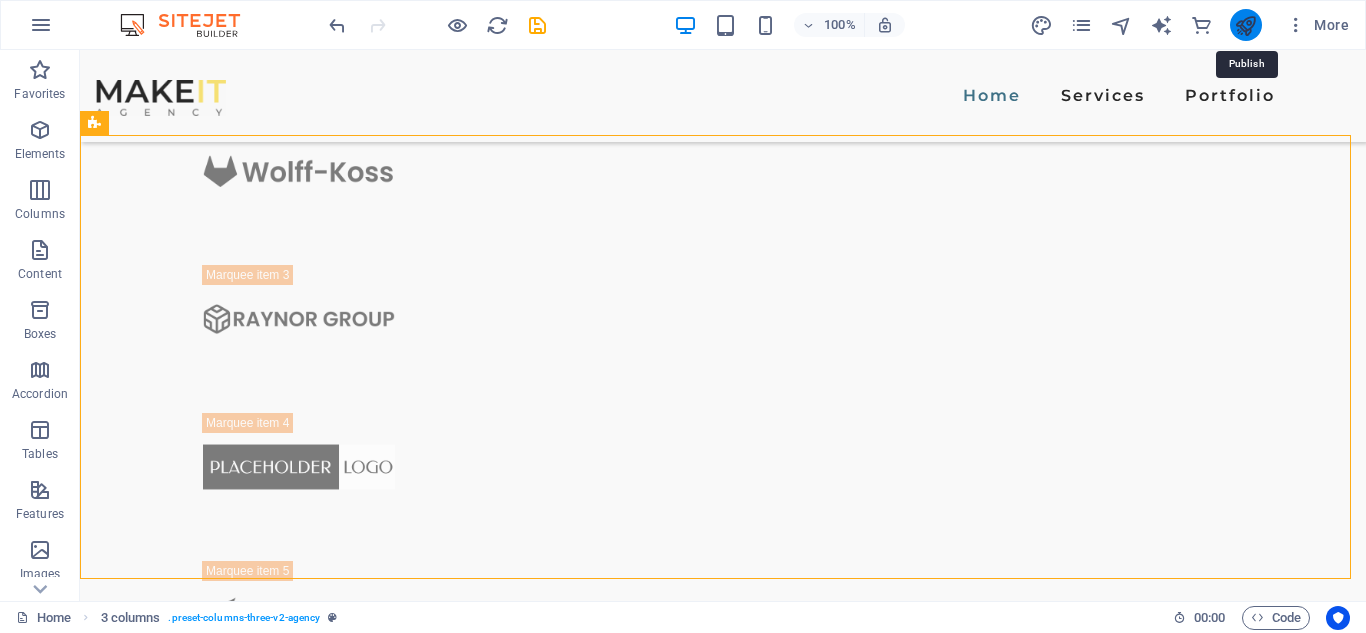 click at bounding box center [1245, 25] 